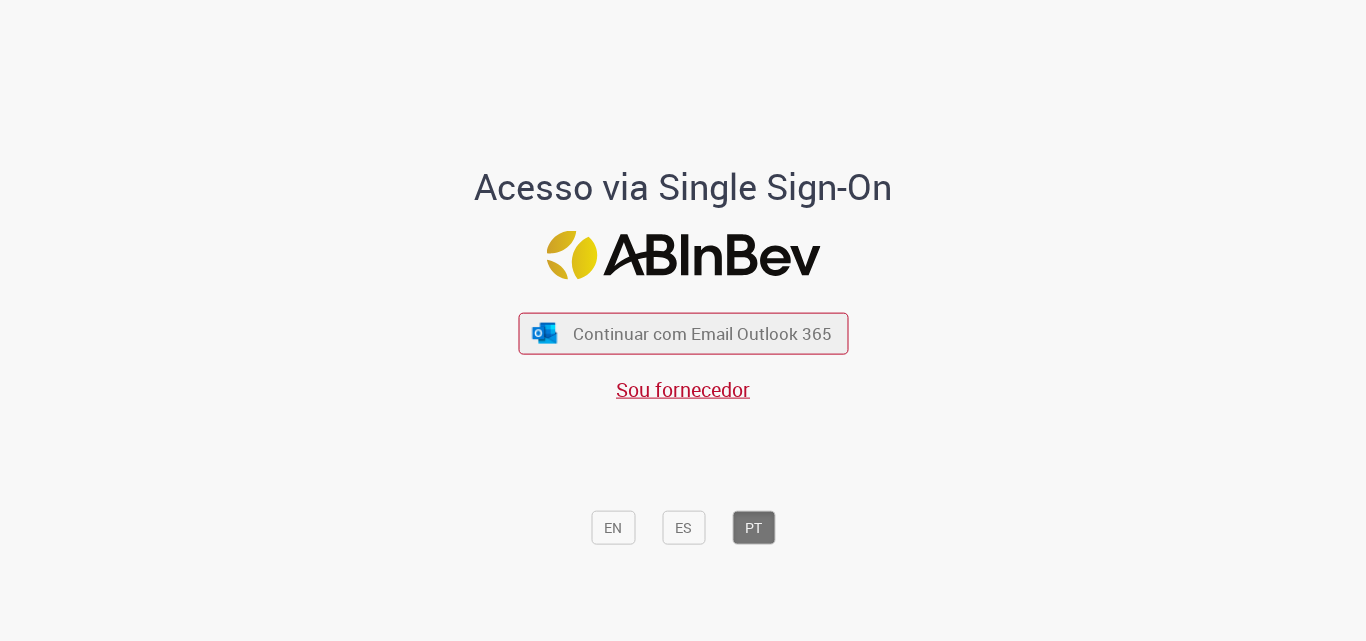 scroll, scrollTop: 0, scrollLeft: 0, axis: both 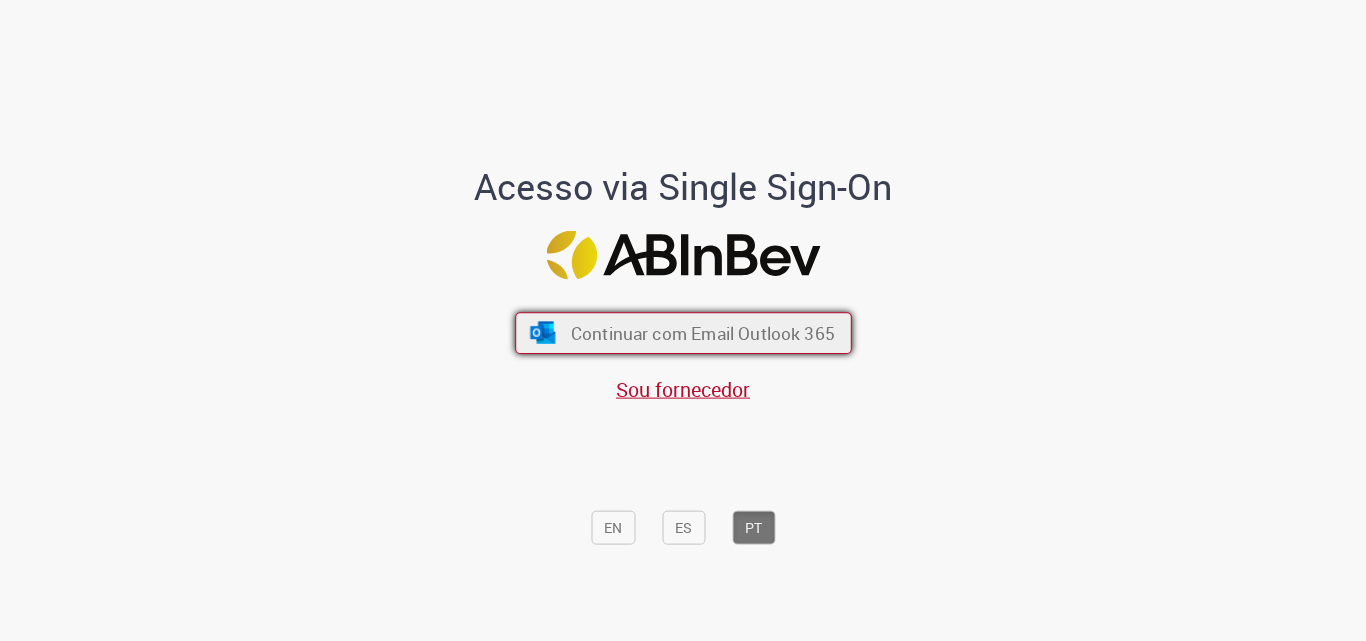 click on "Continuar com Email Outlook 365" at bounding box center [702, 333] 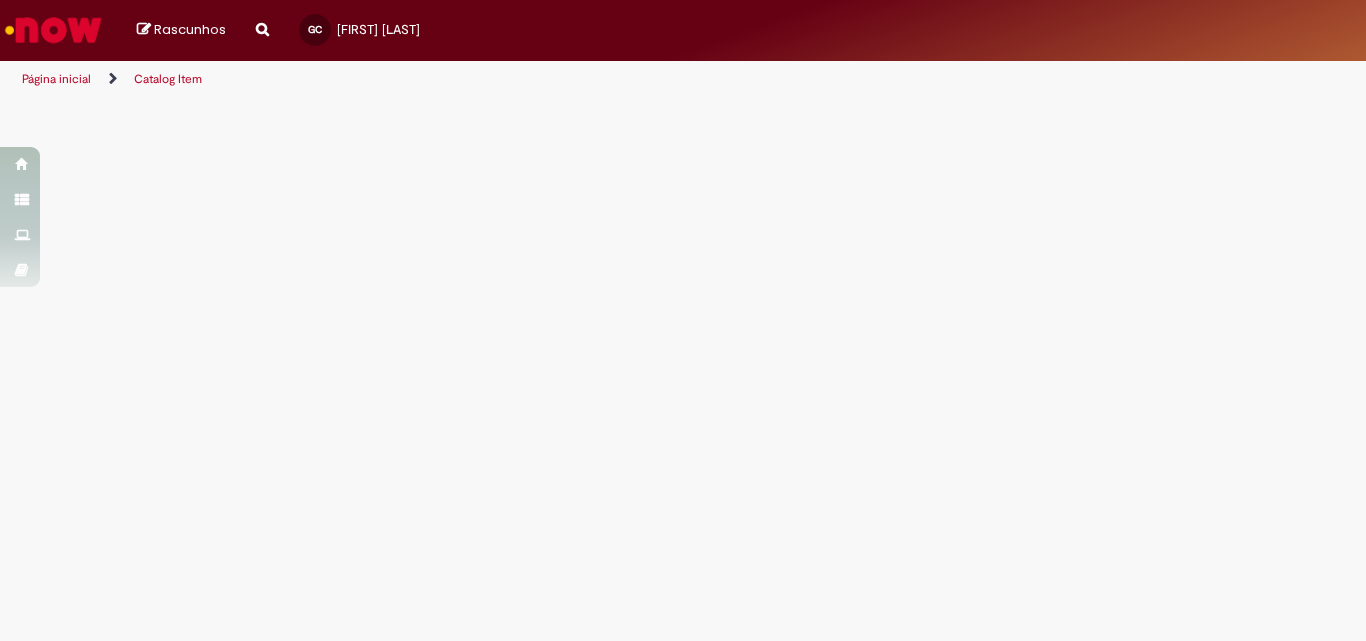 scroll, scrollTop: 0, scrollLeft: 0, axis: both 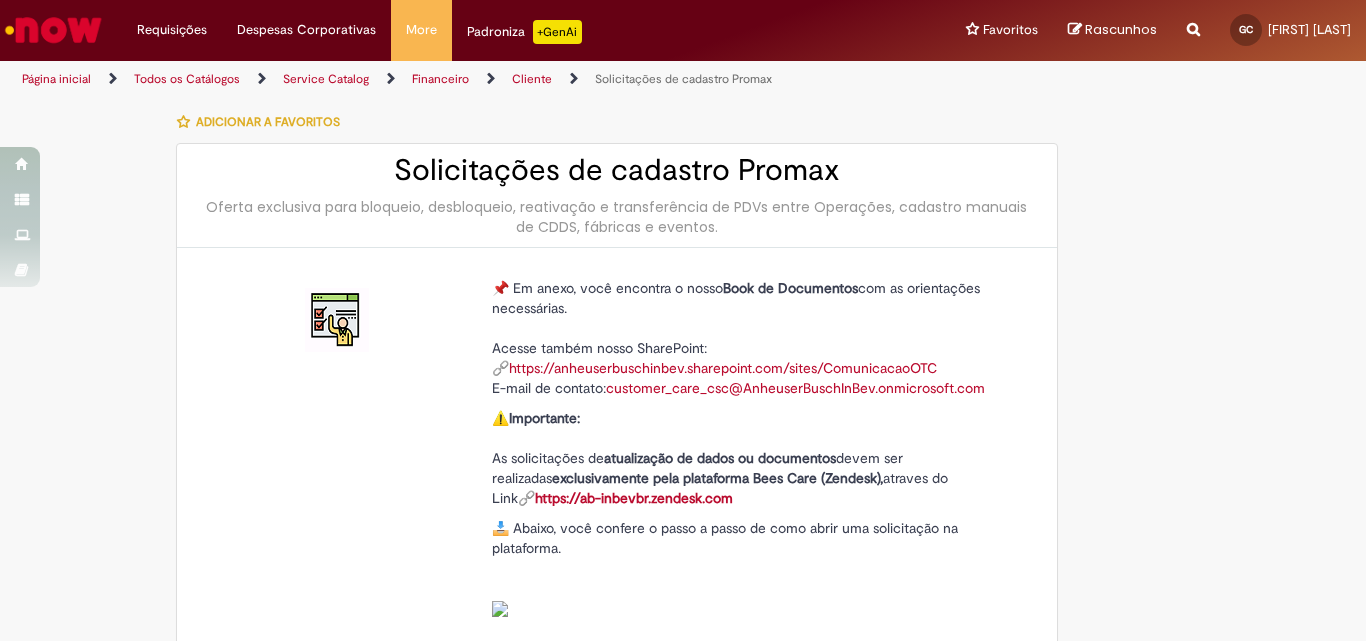 type on "**********" 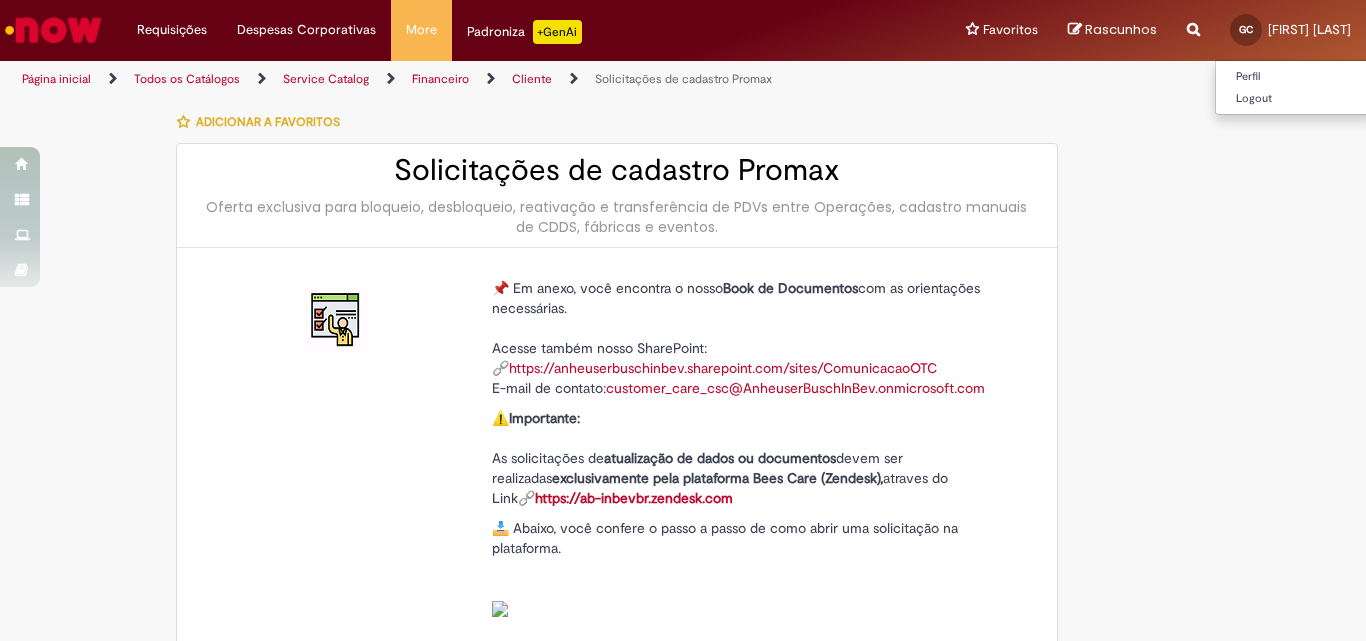 type on "**********" 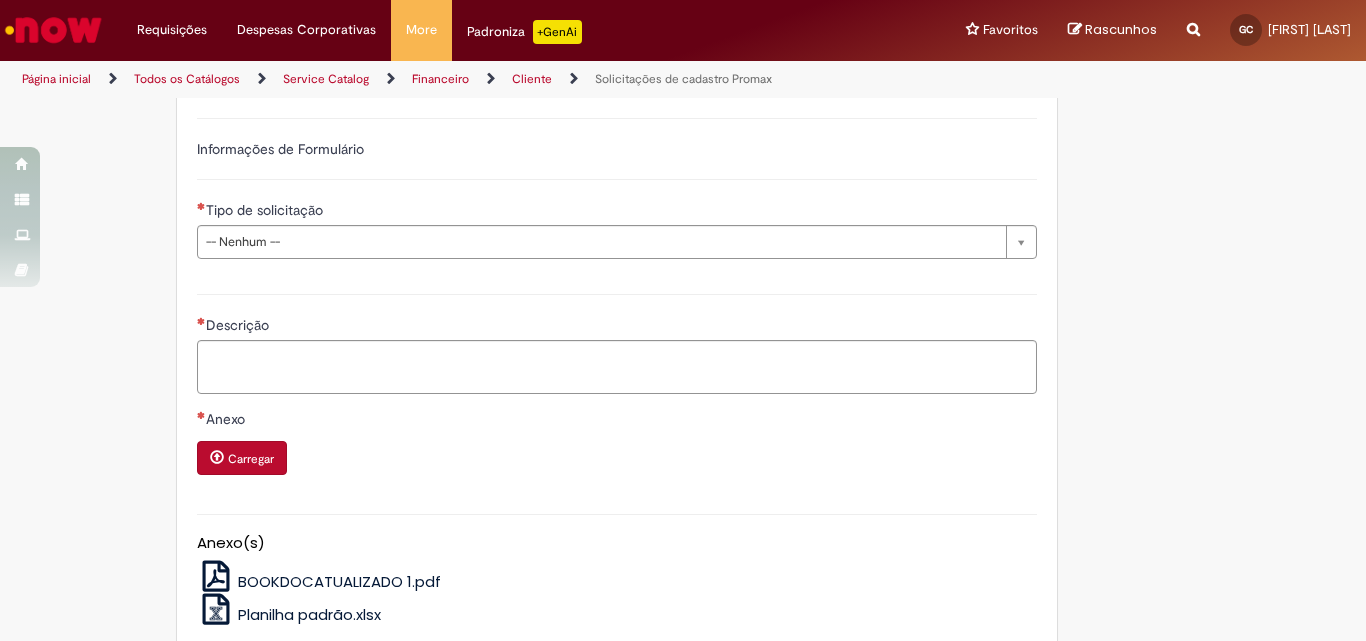 scroll, scrollTop: 900, scrollLeft: 0, axis: vertical 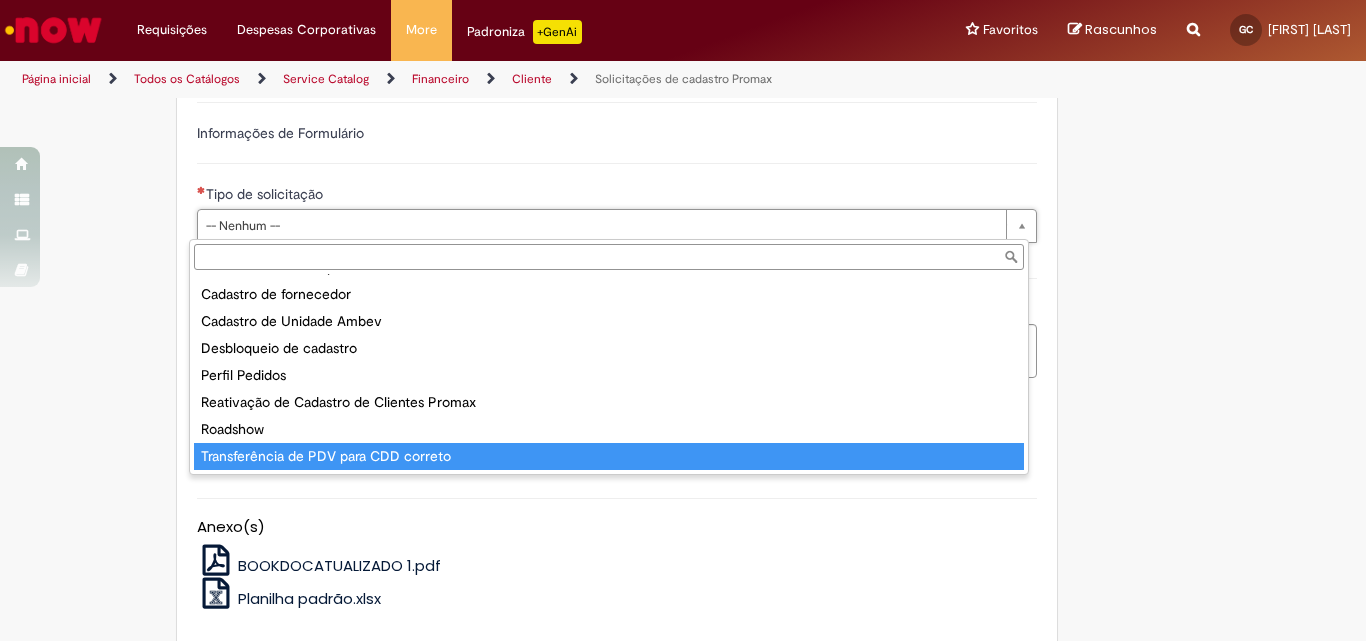 type on "**********" 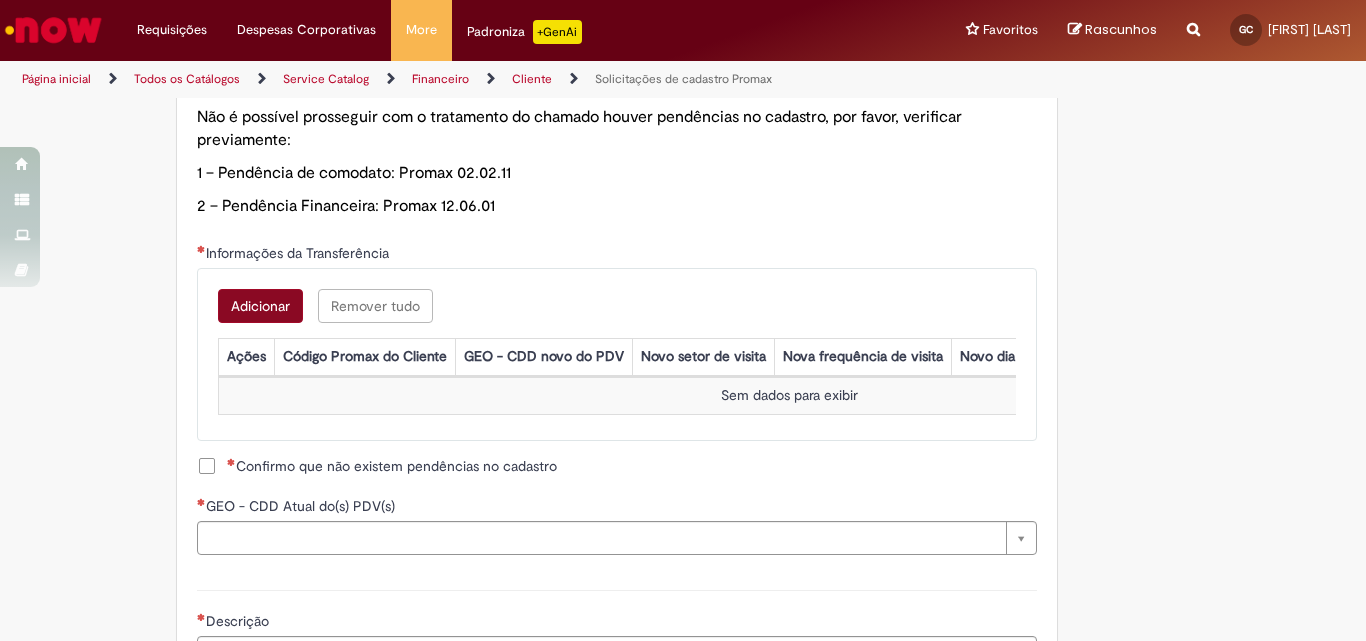 scroll, scrollTop: 1000, scrollLeft: 0, axis: vertical 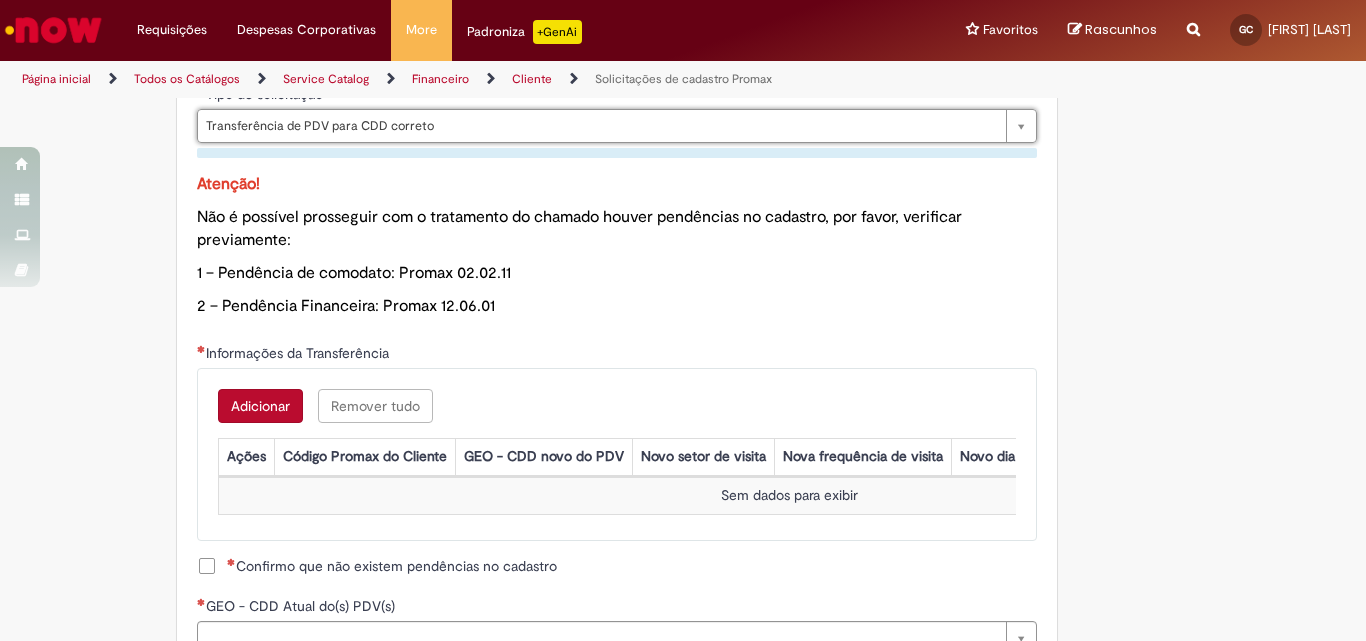 click on "Informações da Transferência" at bounding box center [299, 353] 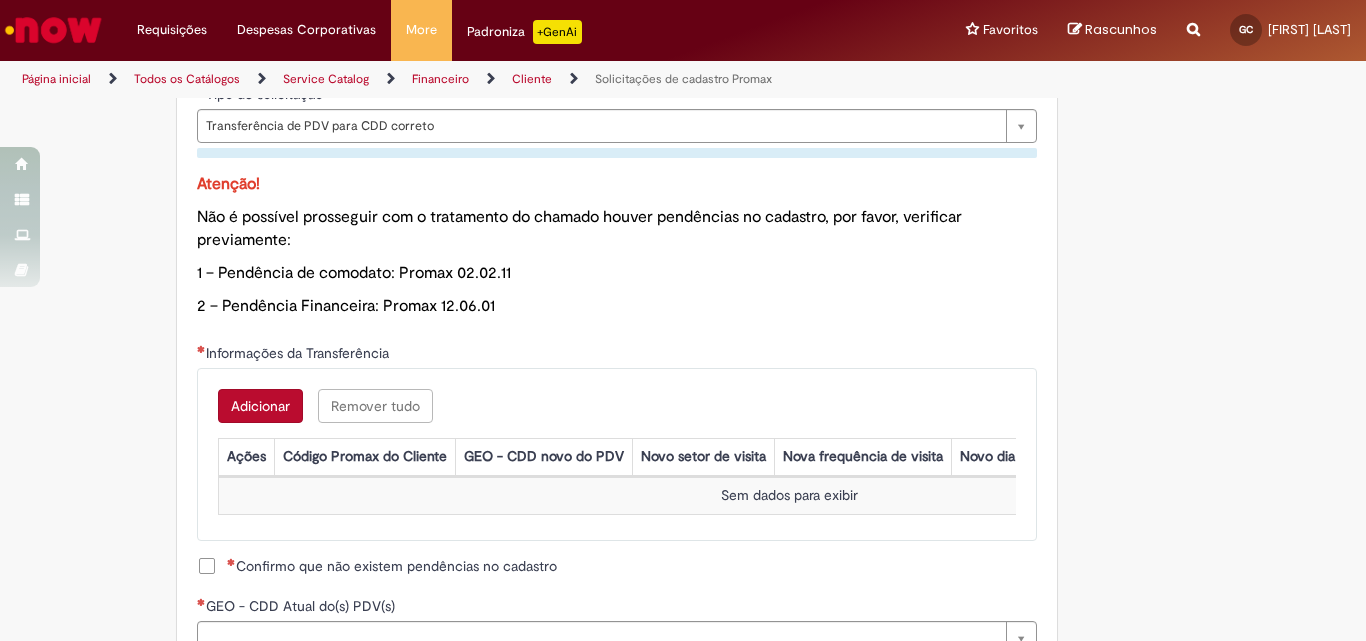 click on "**********" at bounding box center (617, 325) 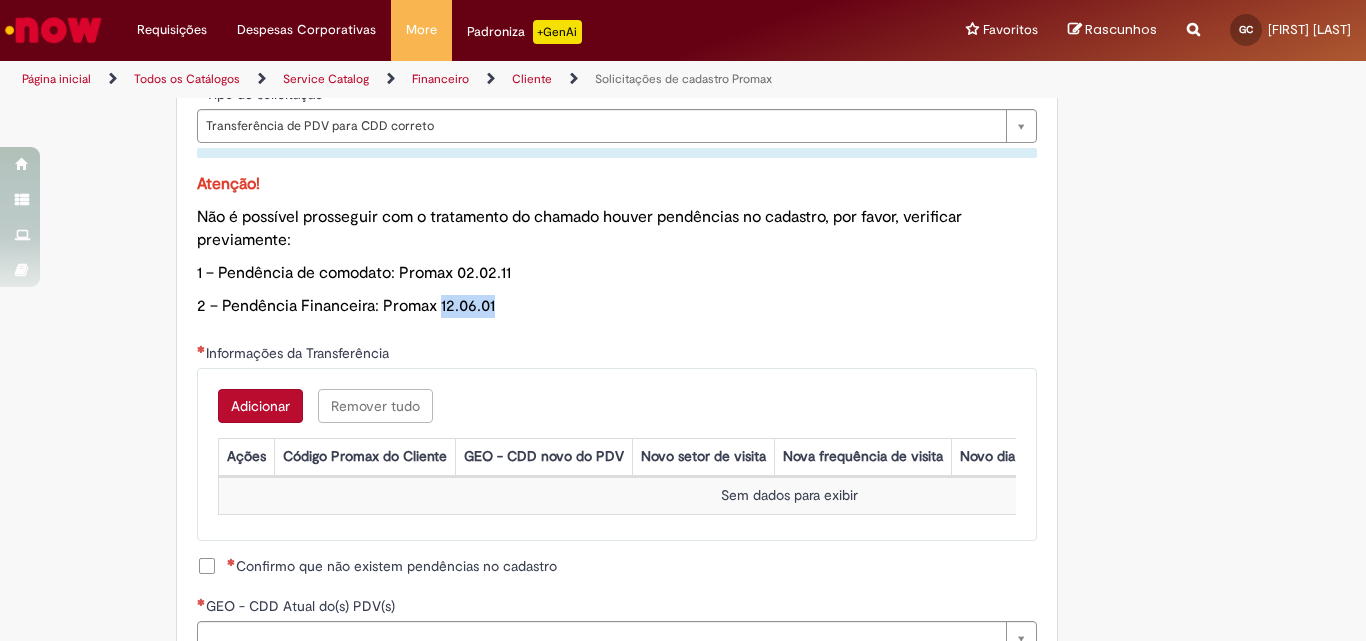 drag, startPoint x: 432, startPoint y: 307, endPoint x: 513, endPoint y: 306, distance: 81.00617 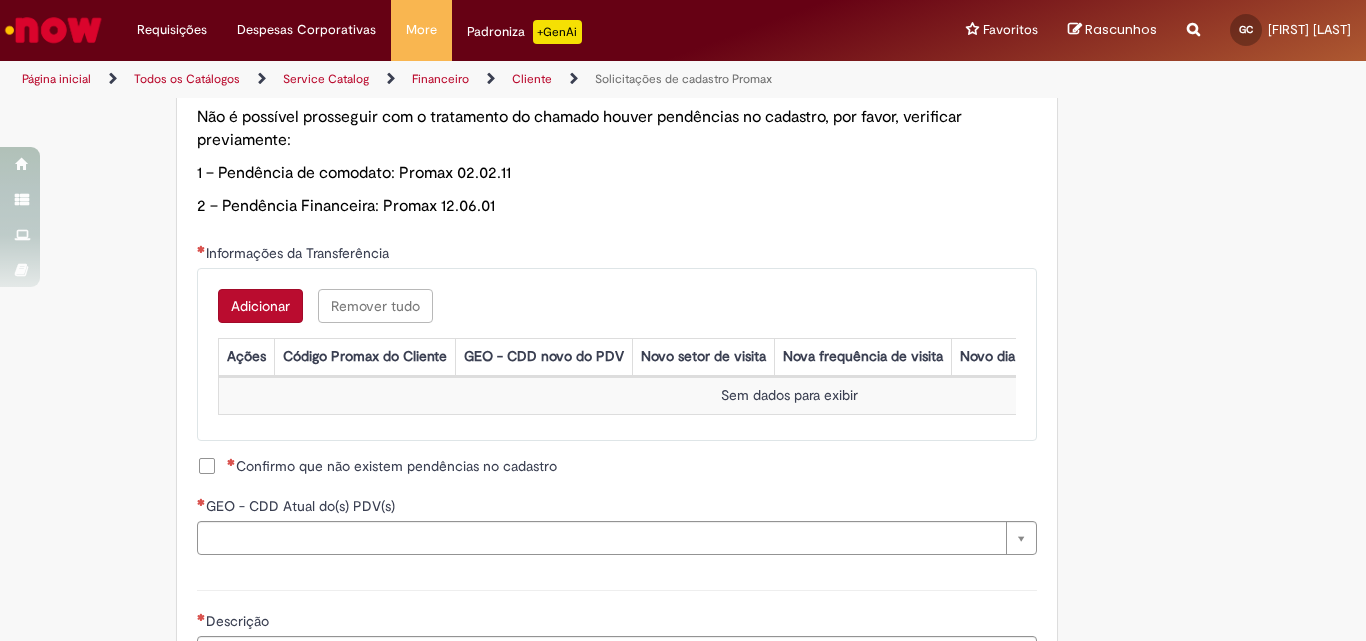 click on "Confirmo que não existem pendências no cadastro" at bounding box center (392, 466) 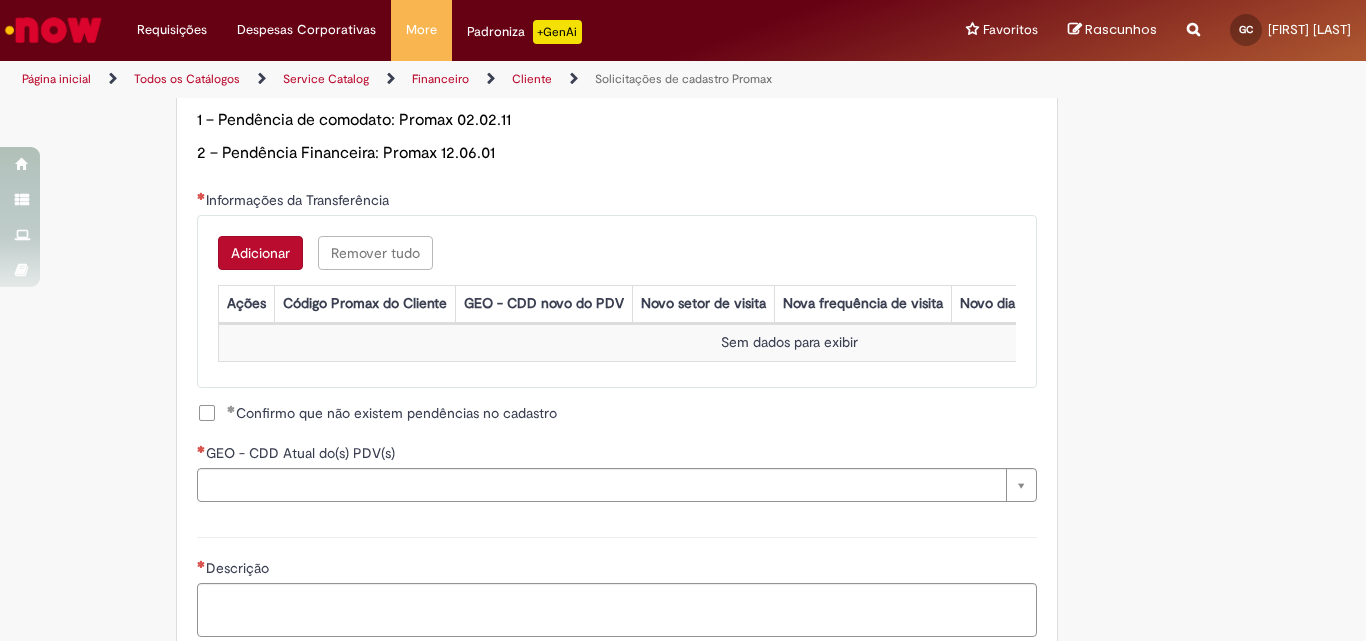 scroll, scrollTop: 1200, scrollLeft: 0, axis: vertical 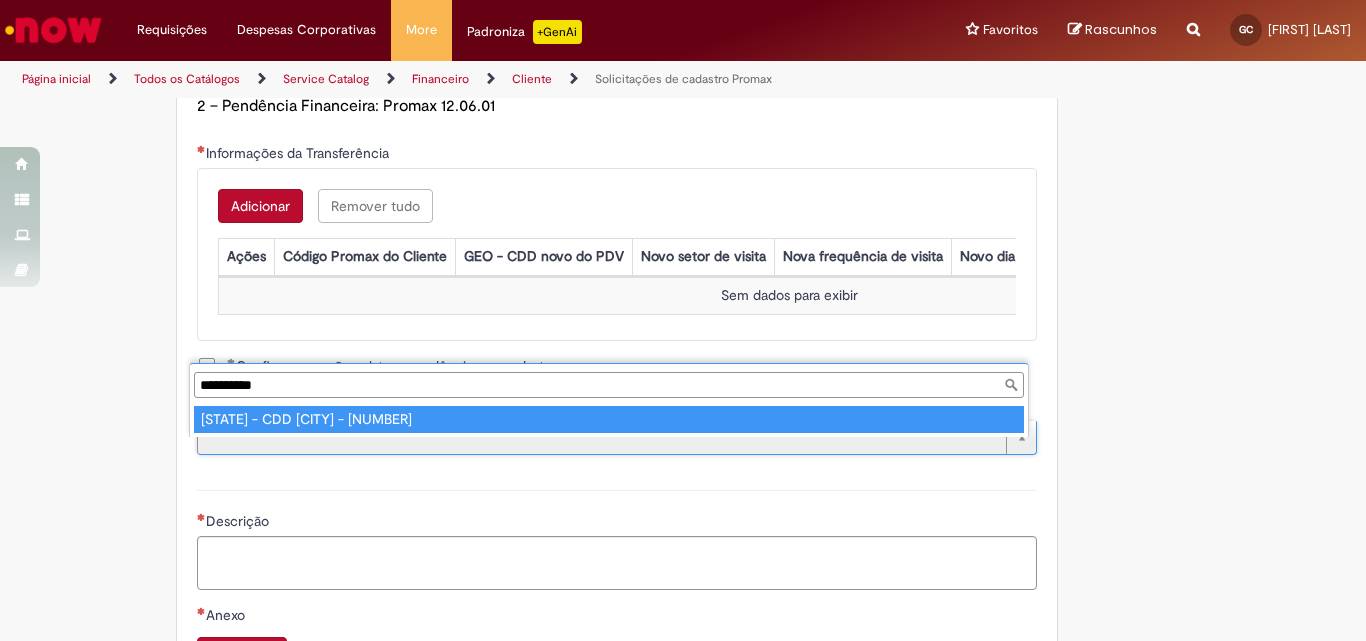 type on "**********" 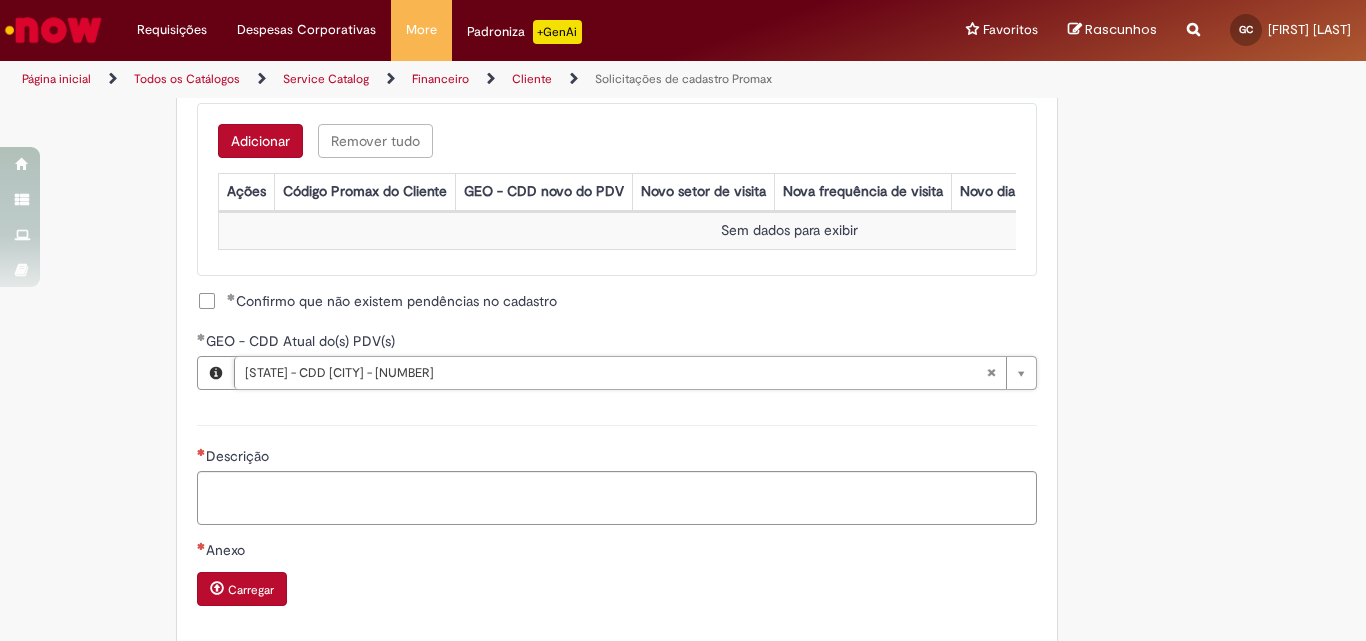 scroll, scrollTop: 1300, scrollLeft: 0, axis: vertical 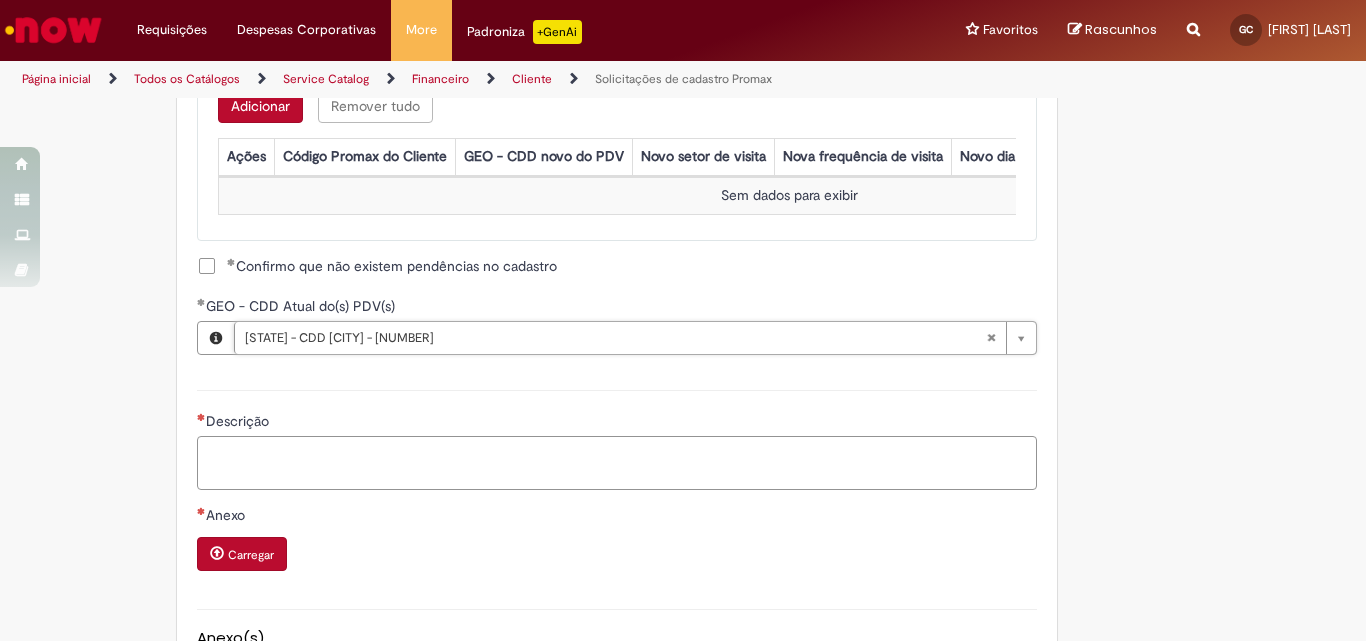 click on "Descrição" at bounding box center (617, 463) 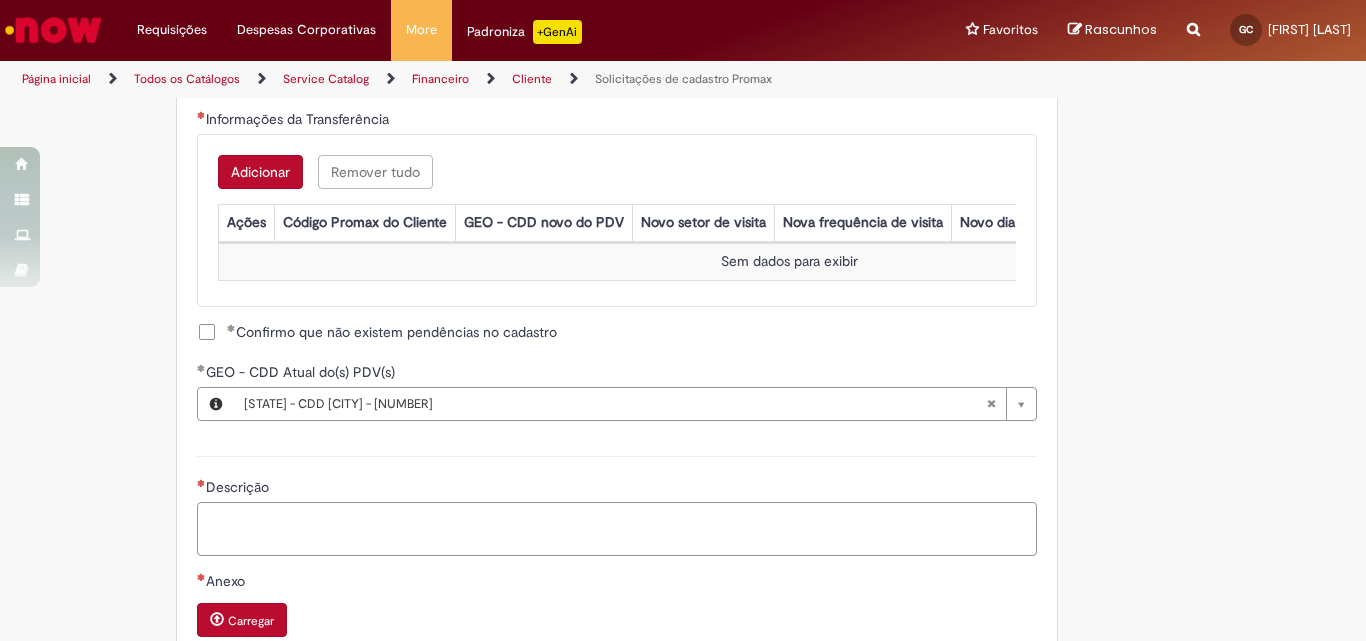 scroll, scrollTop: 1200, scrollLeft: 0, axis: vertical 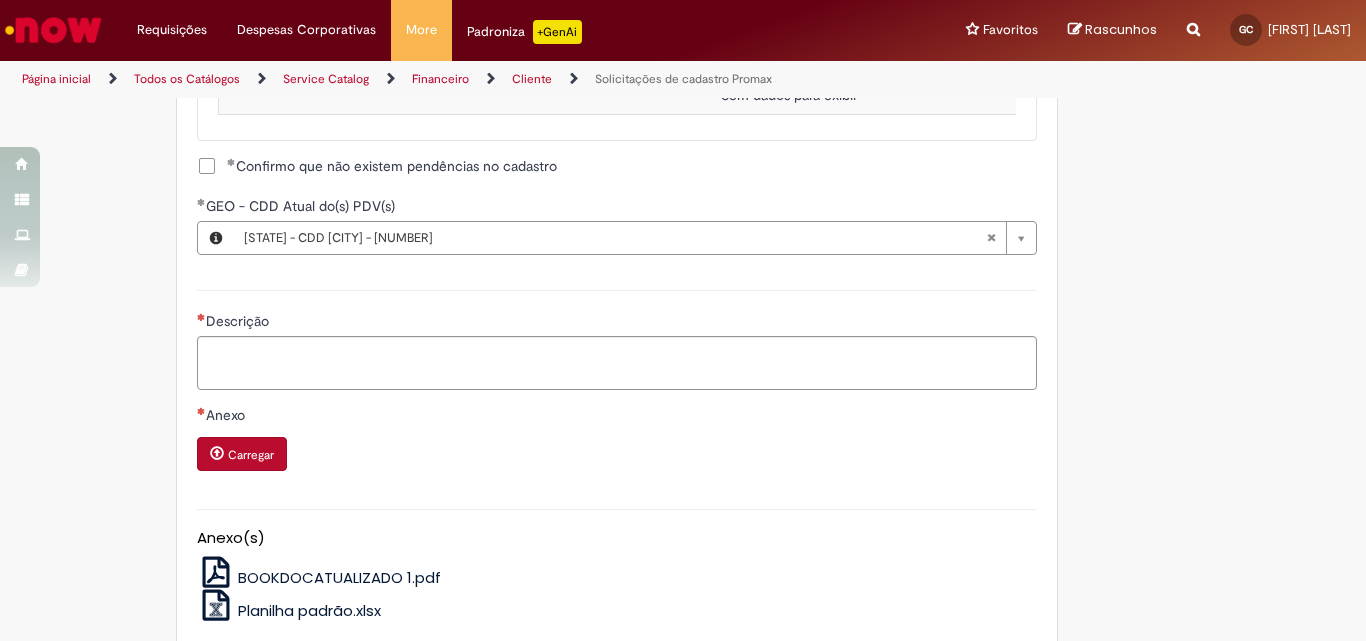 click on "Carregar" at bounding box center [251, 455] 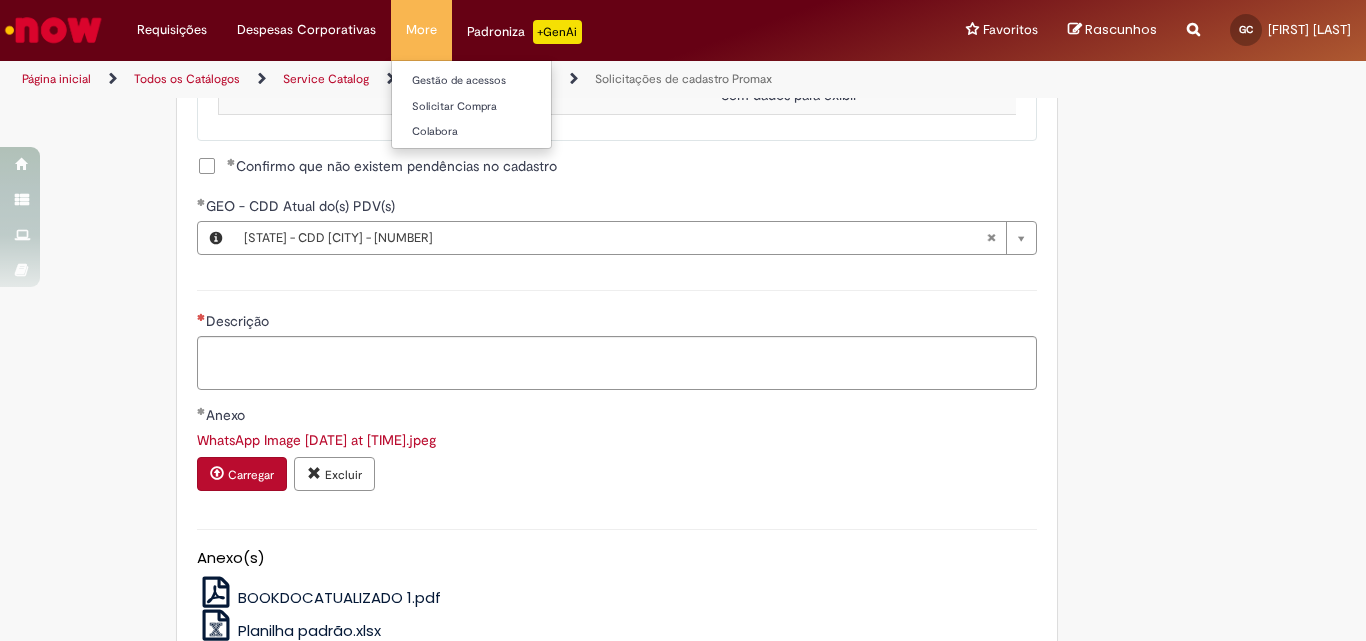type 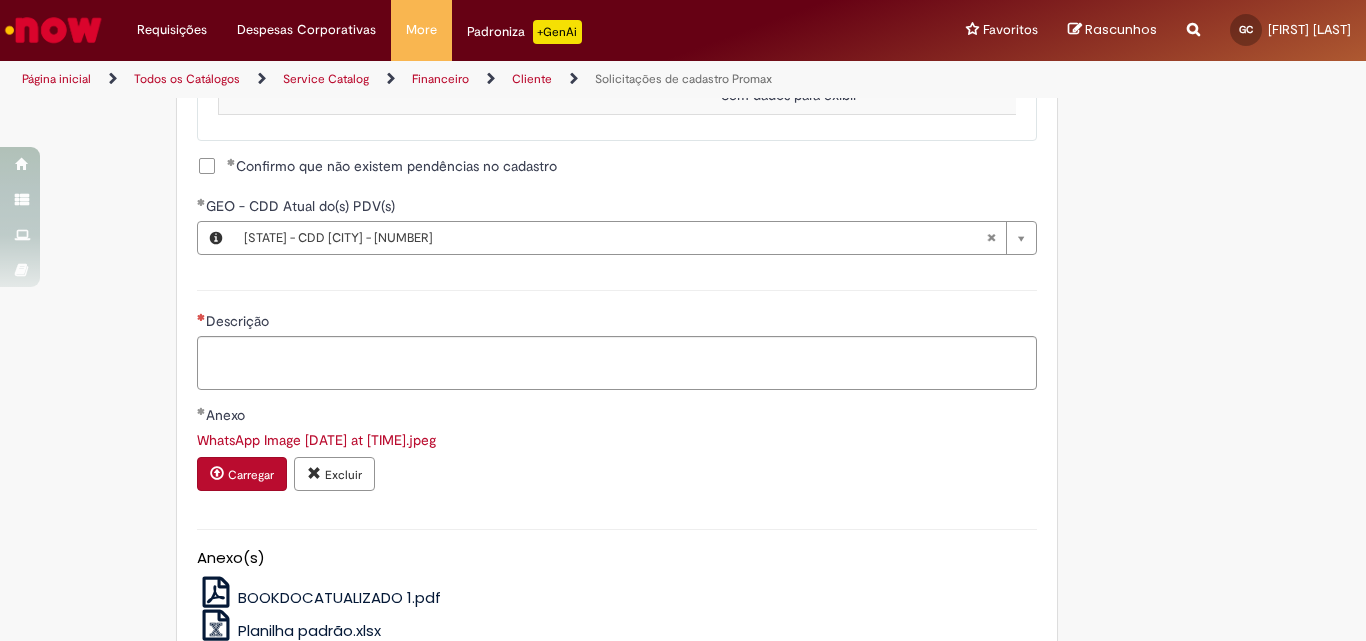click on "Carregar" at bounding box center (251, 475) 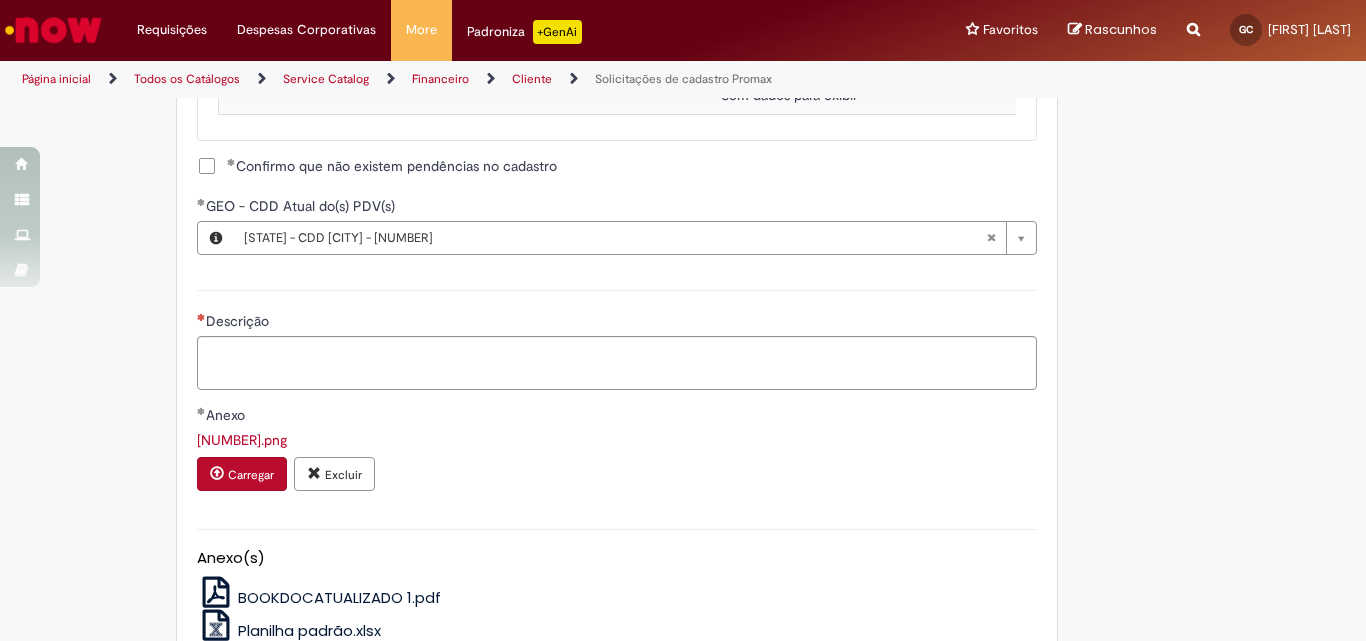 click on "Carregar" at bounding box center [251, 475] 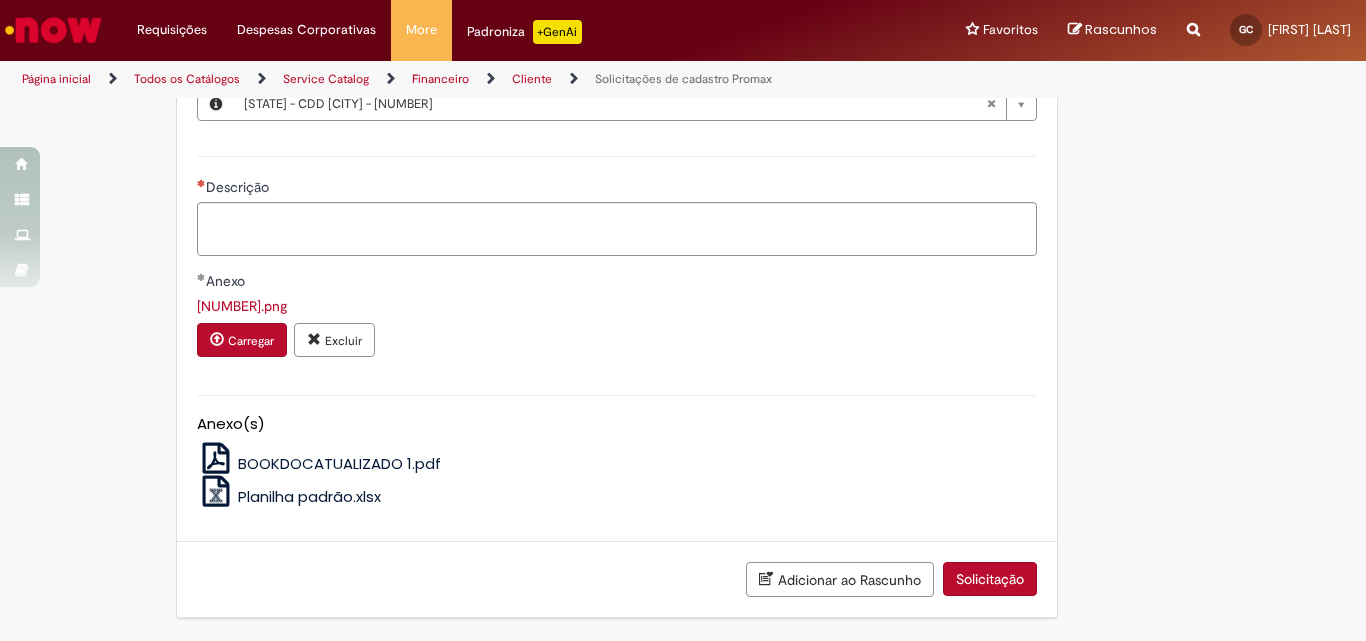click on "BOOKDOCATUALIZADO 1.pdf" at bounding box center [339, 463] 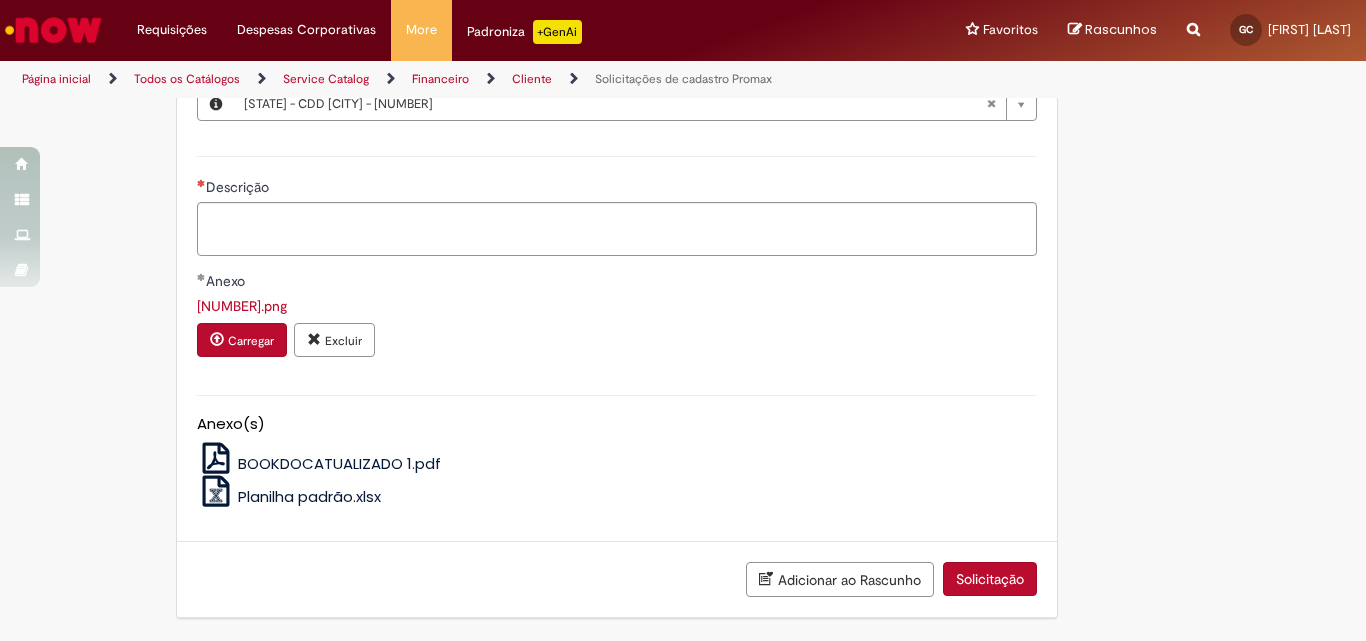 click at bounding box center [217, 339] 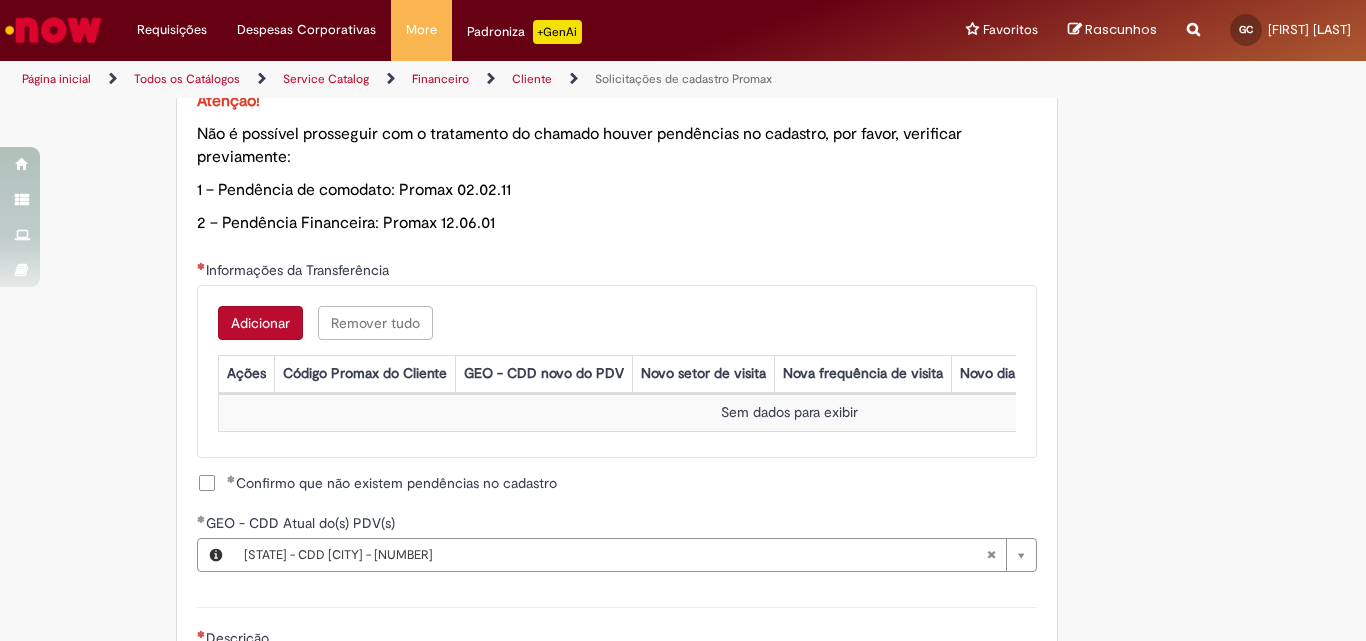 scroll, scrollTop: 1049, scrollLeft: 0, axis: vertical 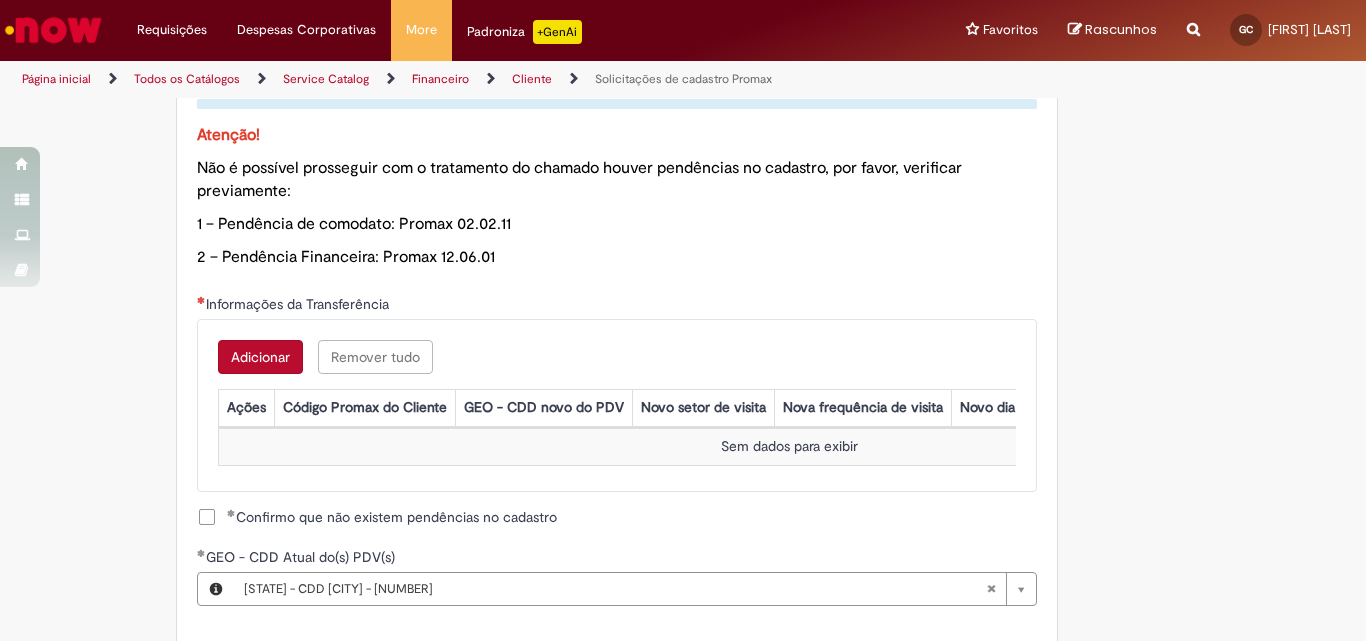 click on "Adicionar" at bounding box center [260, 357] 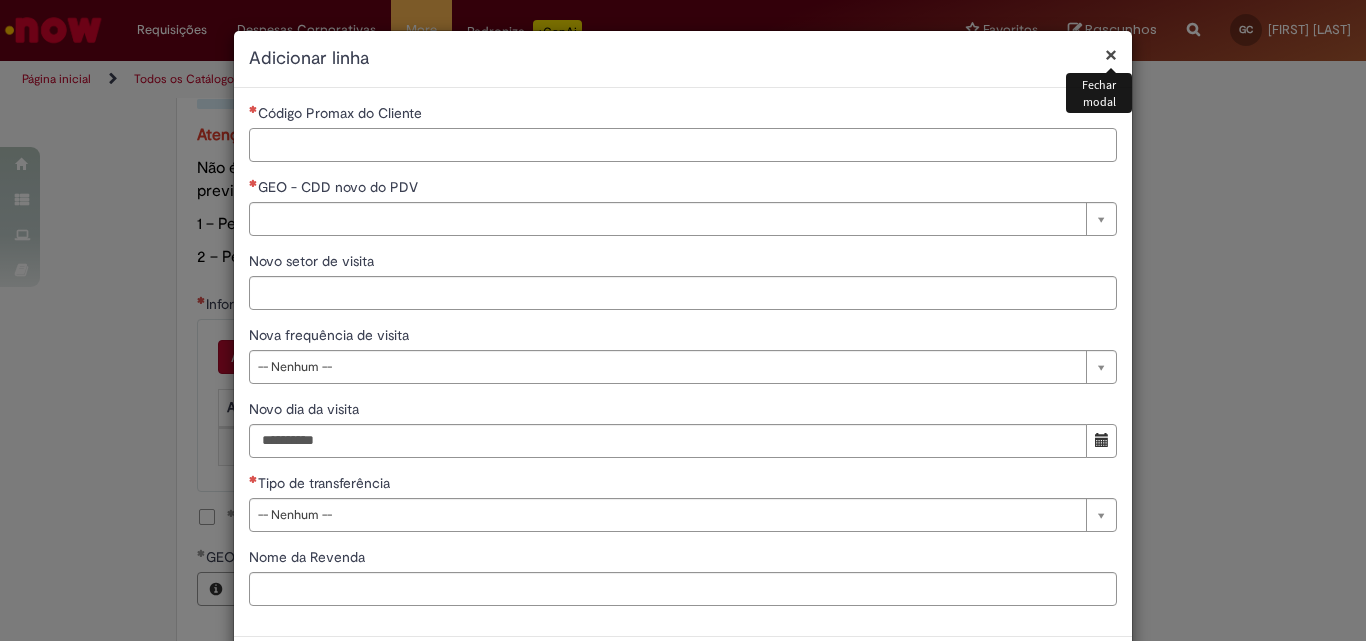 click on "Código Promax do Cliente" at bounding box center [683, 145] 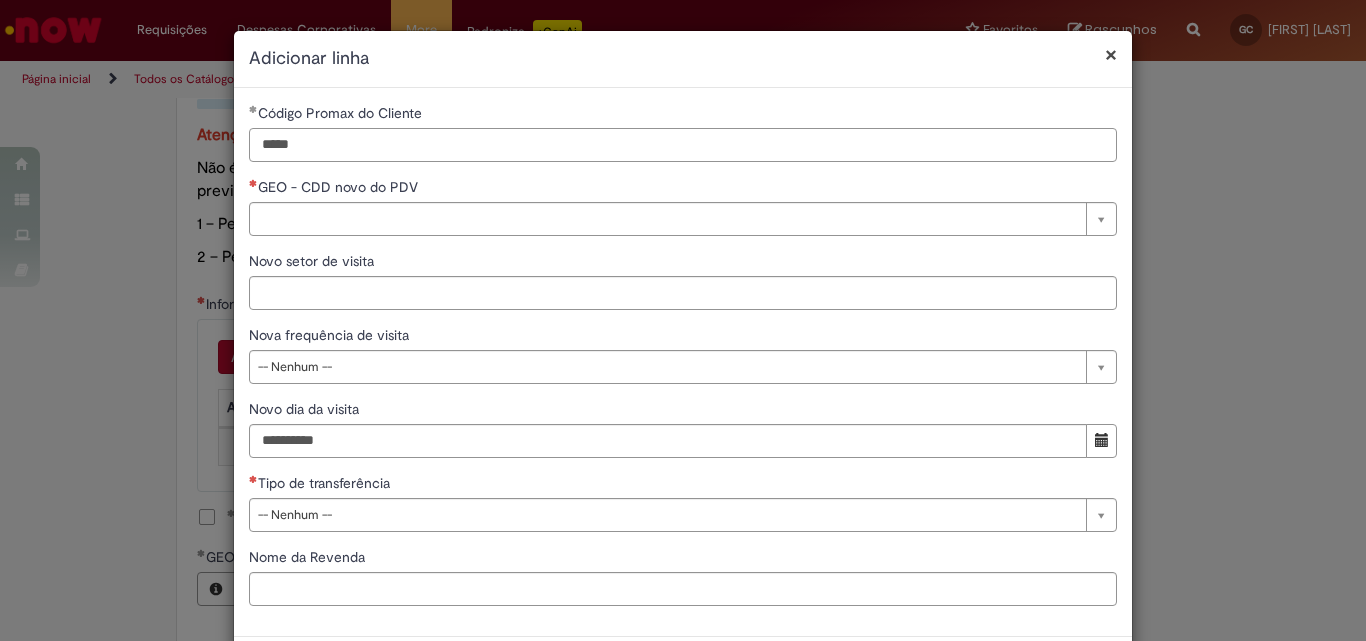 type on "*****" 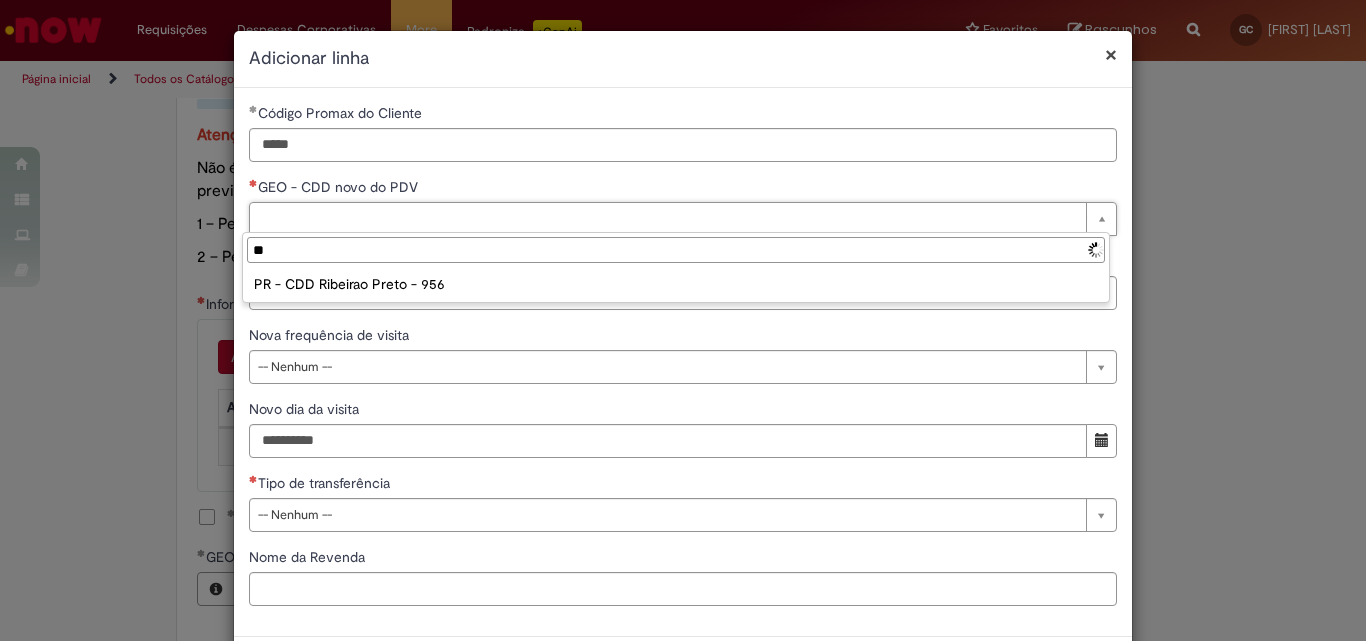 type on "*" 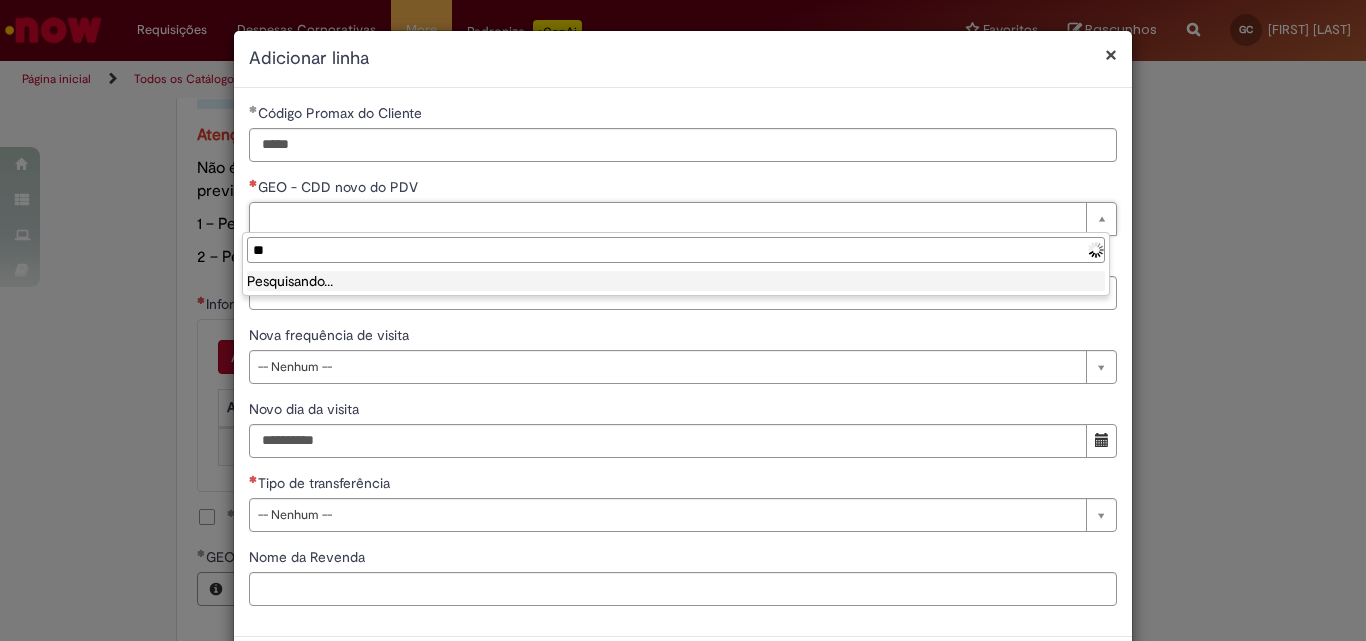 type on "*" 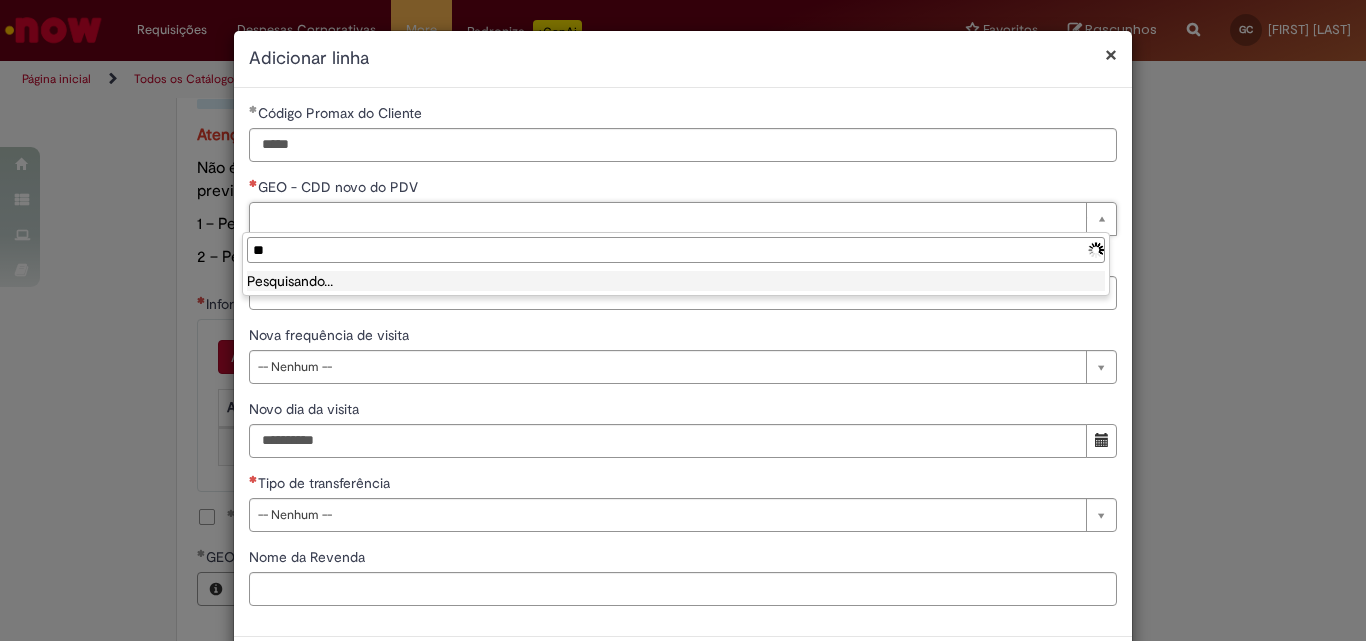 type on "*" 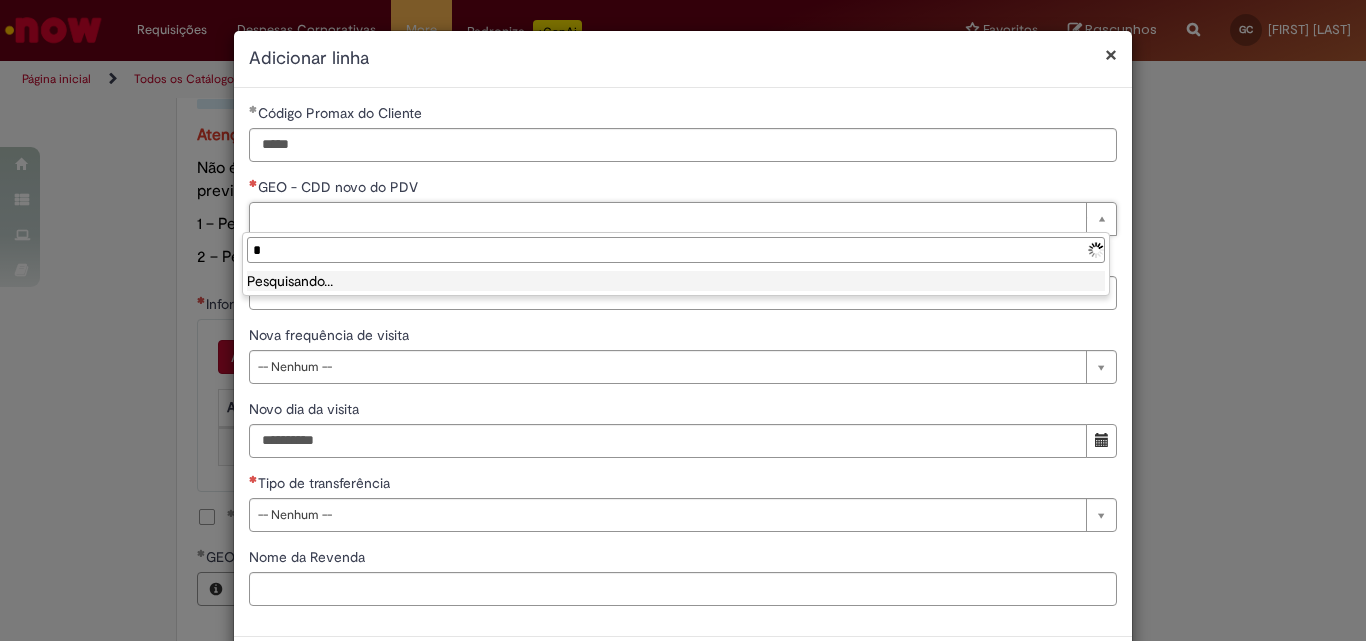 type 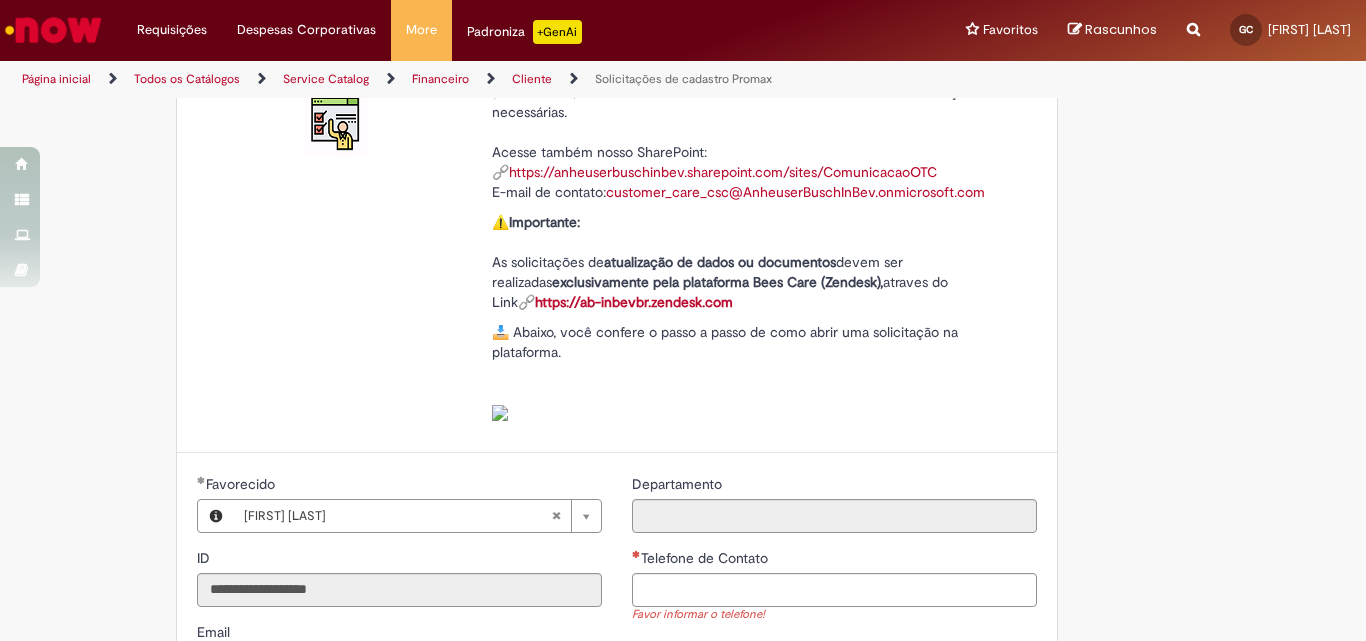 scroll, scrollTop: 400, scrollLeft: 0, axis: vertical 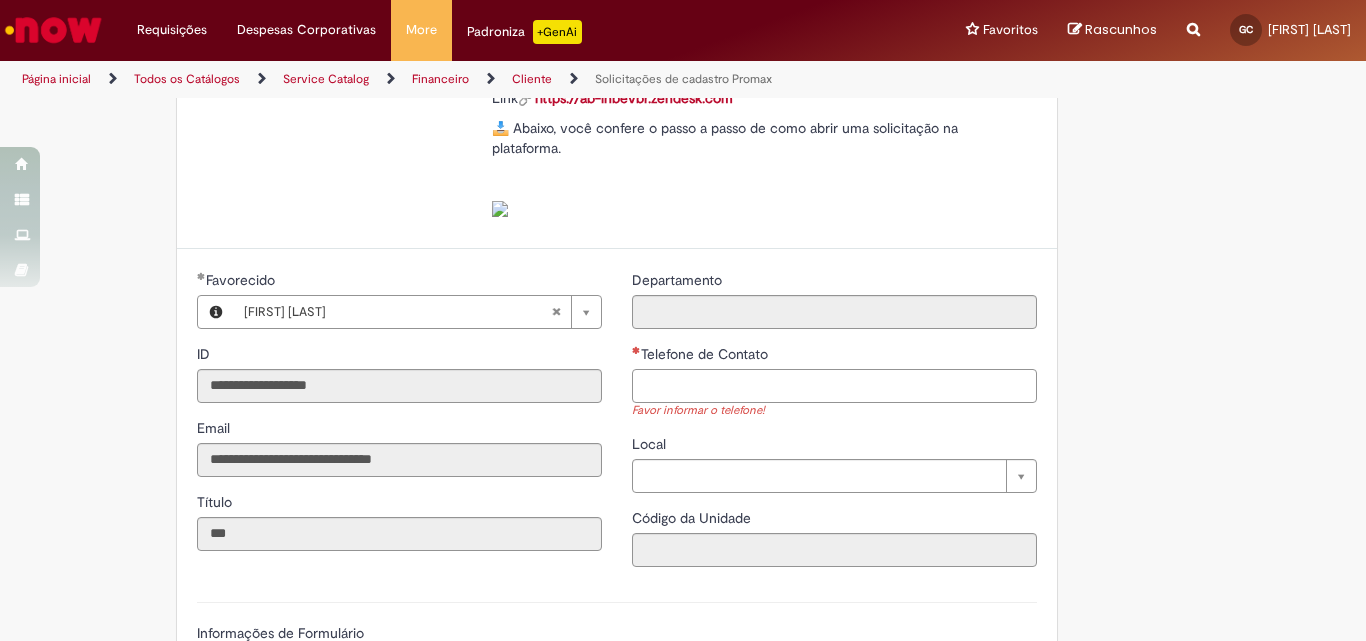 click on "Telefone de Contato" at bounding box center (834, 386) 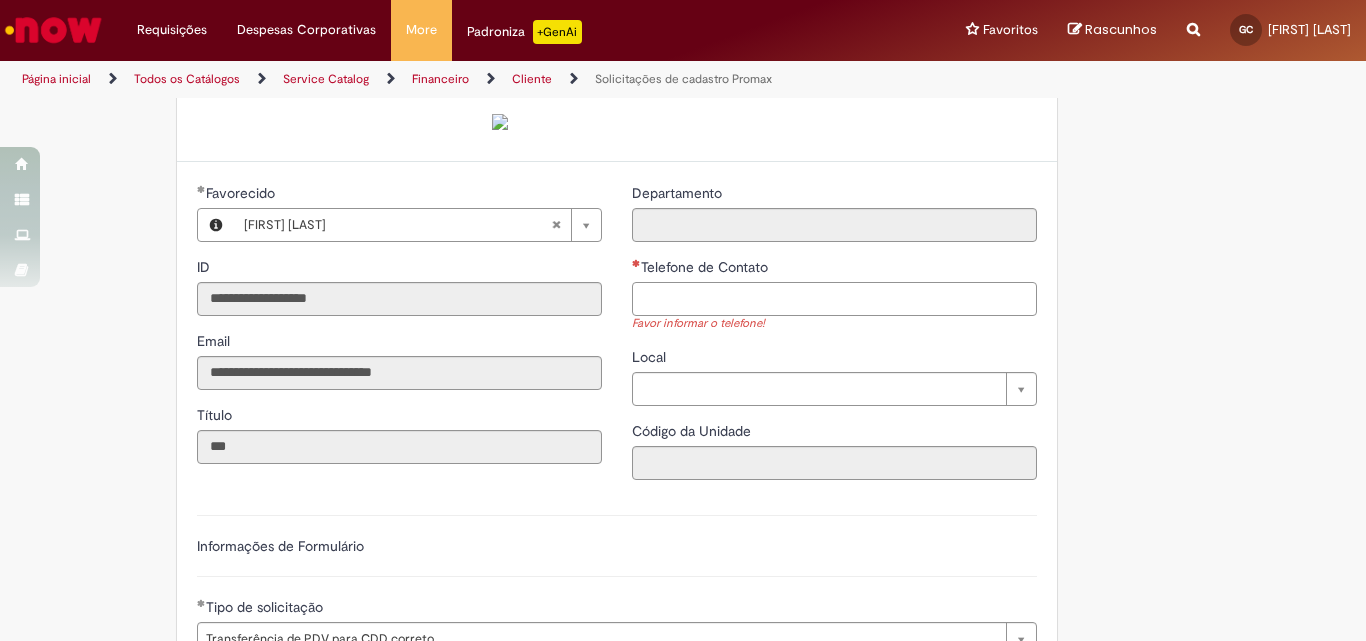 scroll, scrollTop: 600, scrollLeft: 0, axis: vertical 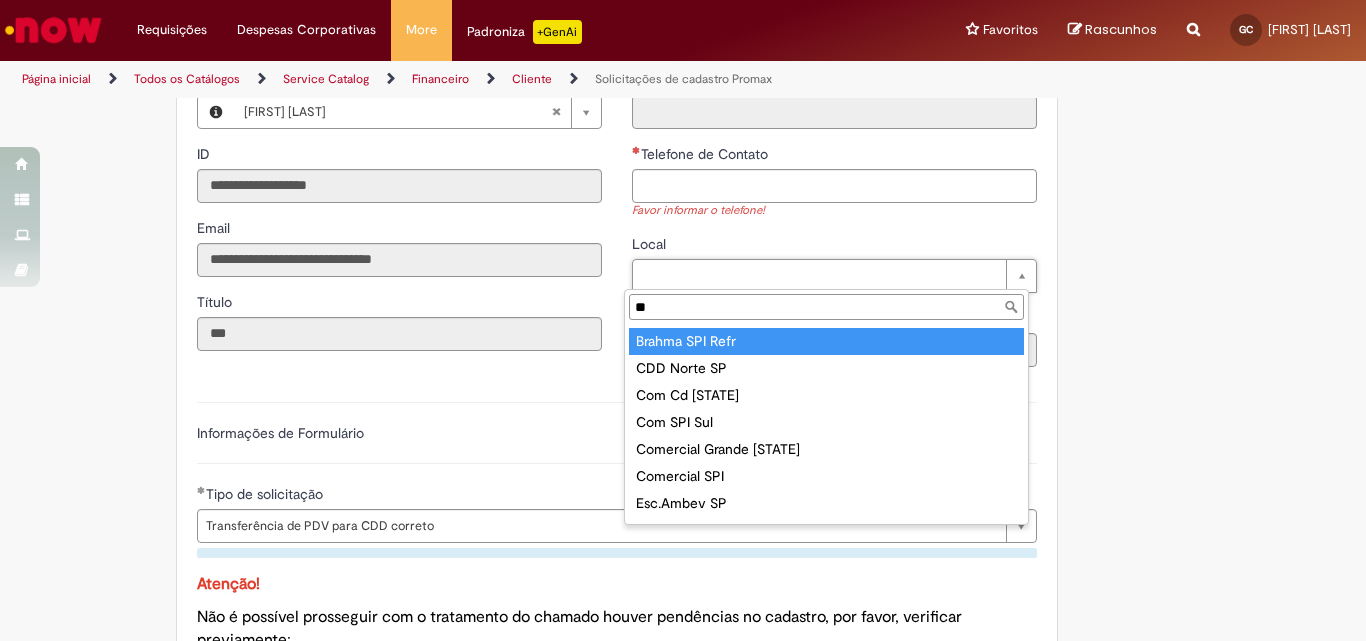 type on "*" 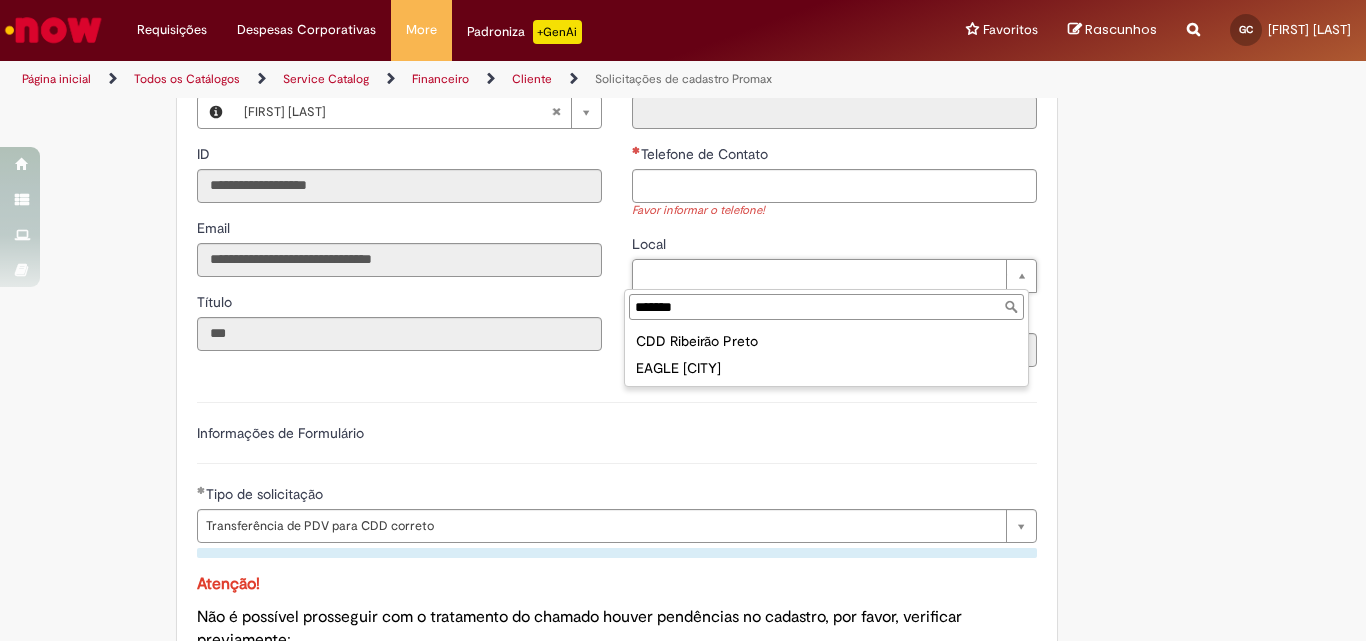 drag, startPoint x: 699, startPoint y: 306, endPoint x: 130, endPoint y: 327, distance: 569.3874 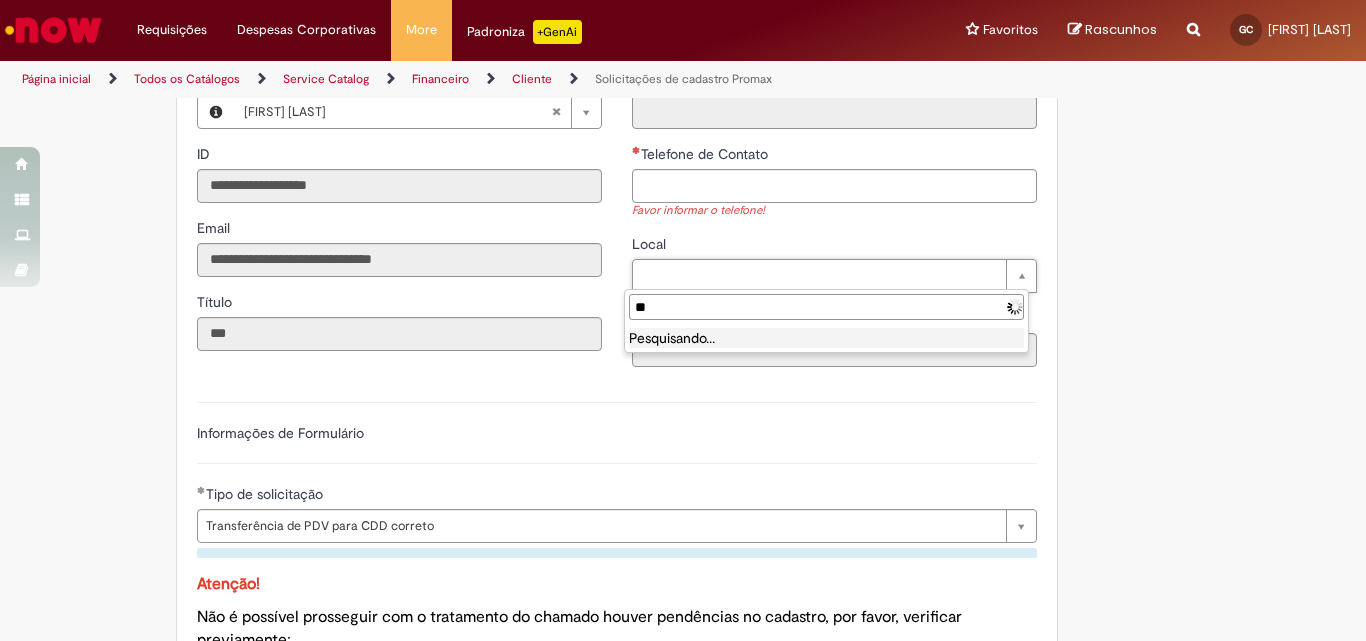 type on "*" 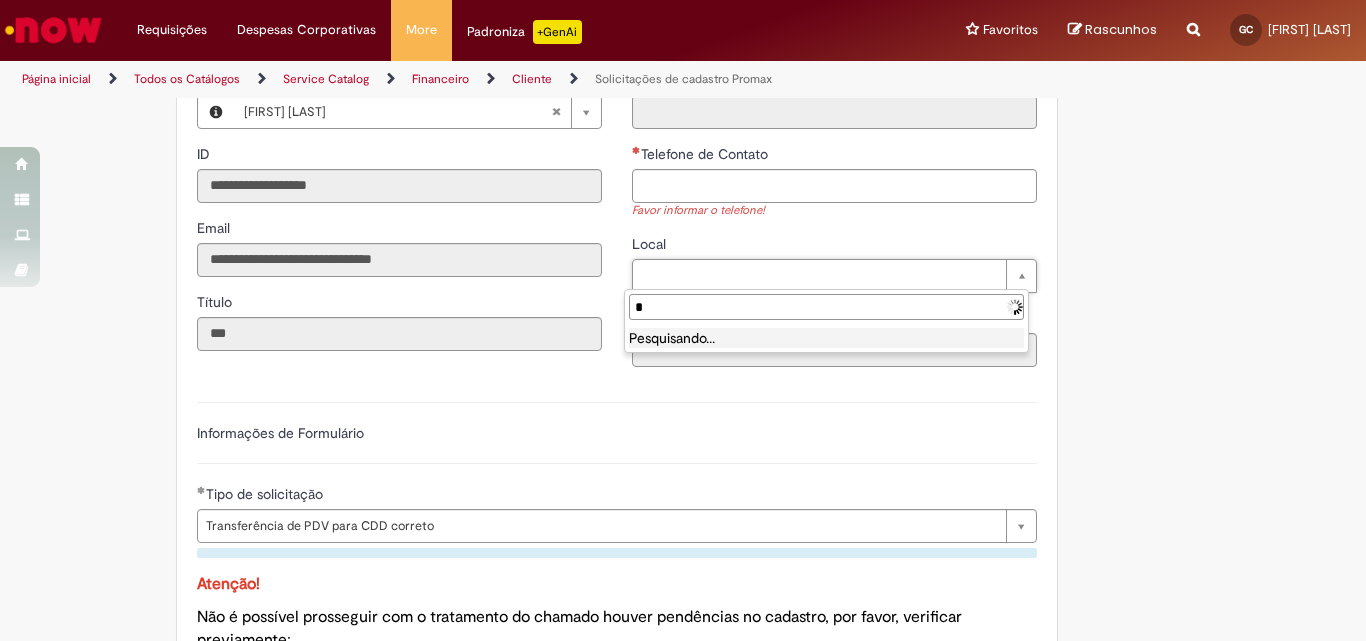 type 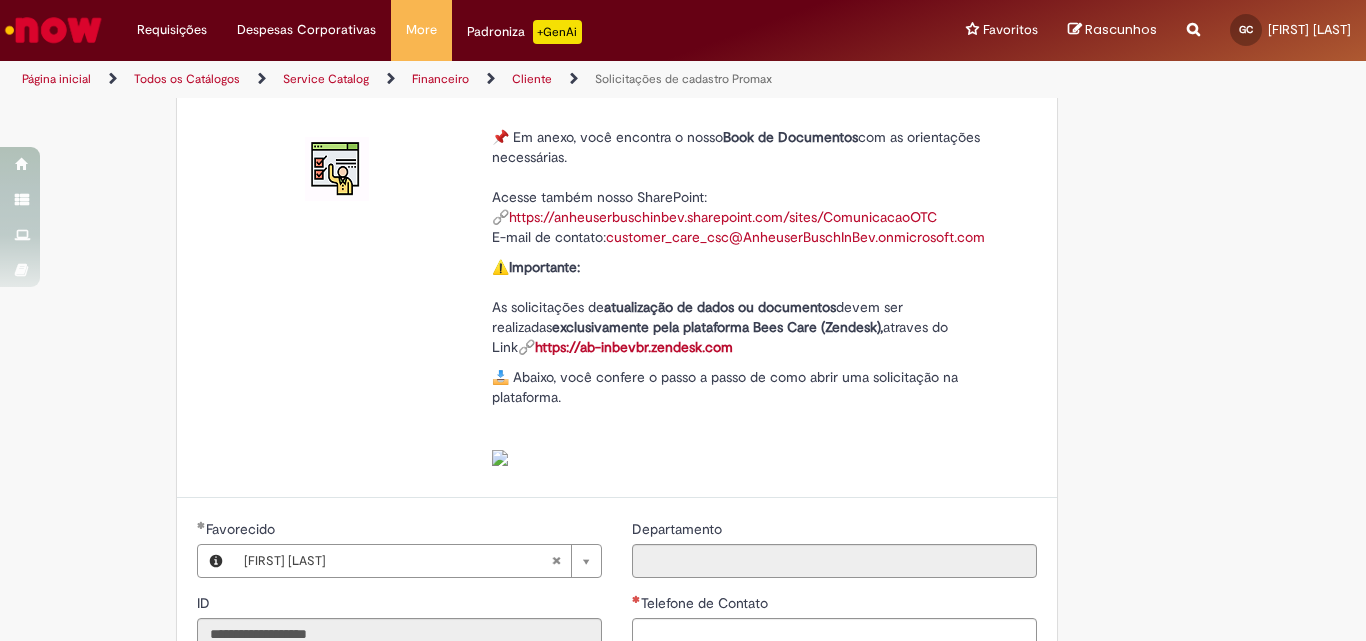 scroll, scrollTop: 0, scrollLeft: 0, axis: both 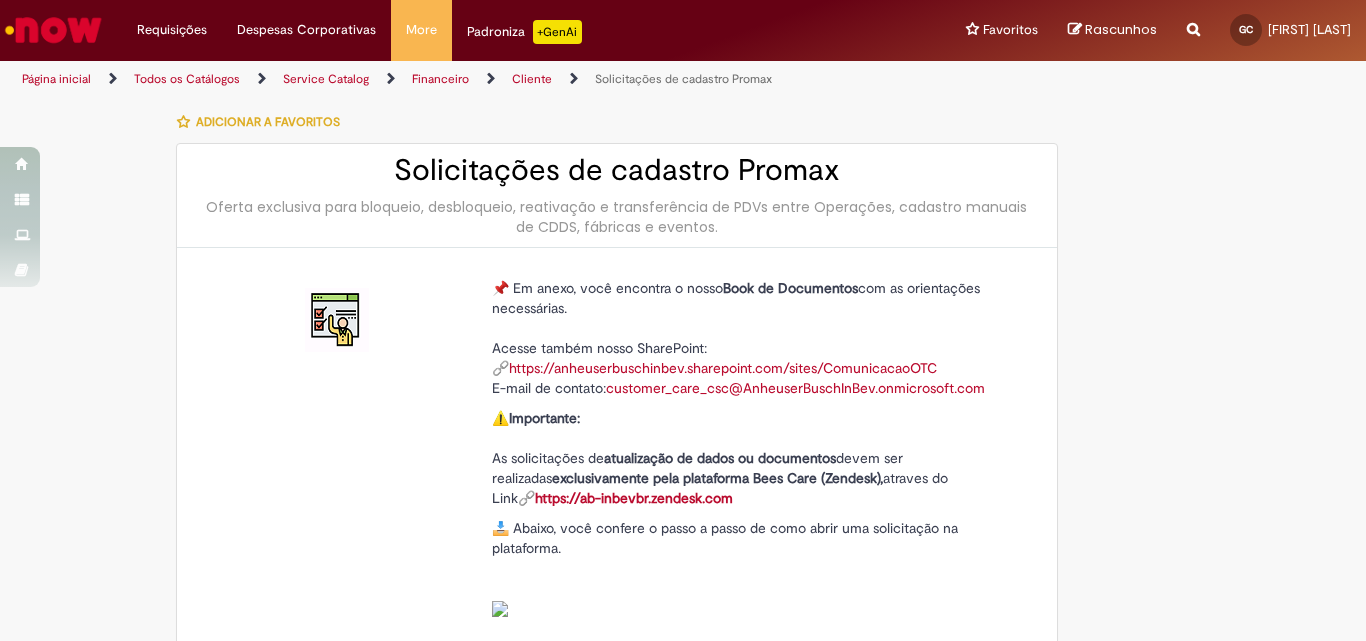 click on "Cliente" at bounding box center [545, 79] 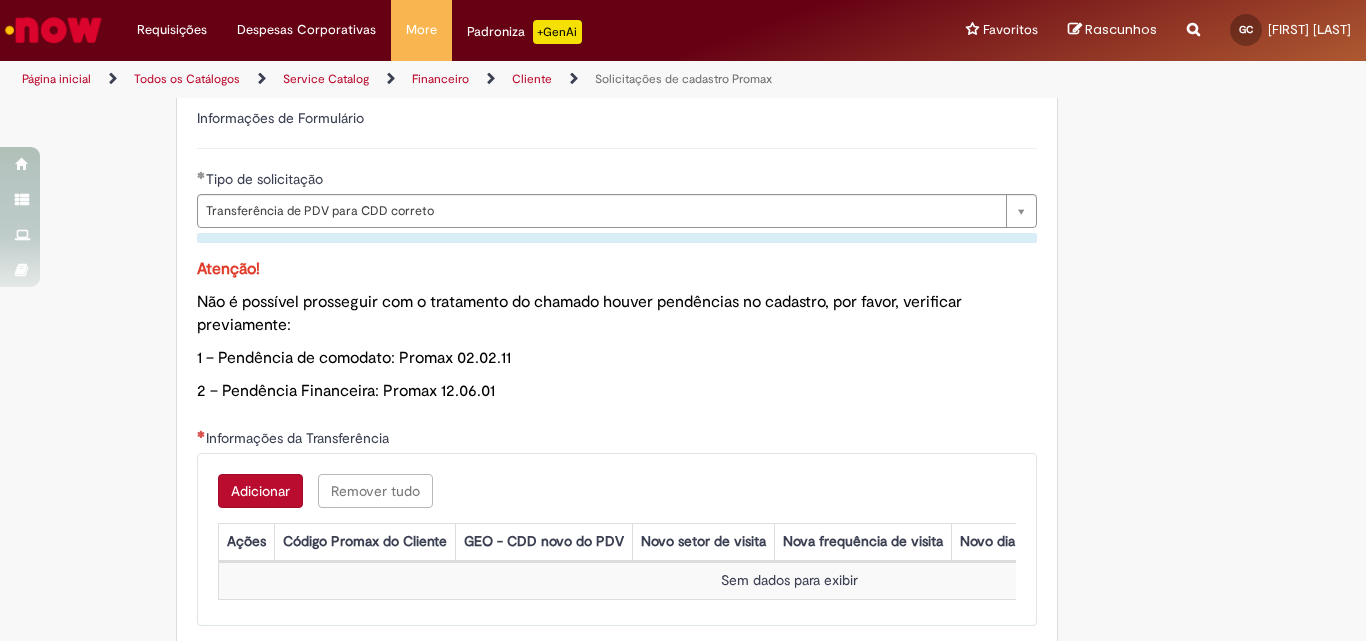 scroll, scrollTop: 800, scrollLeft: 0, axis: vertical 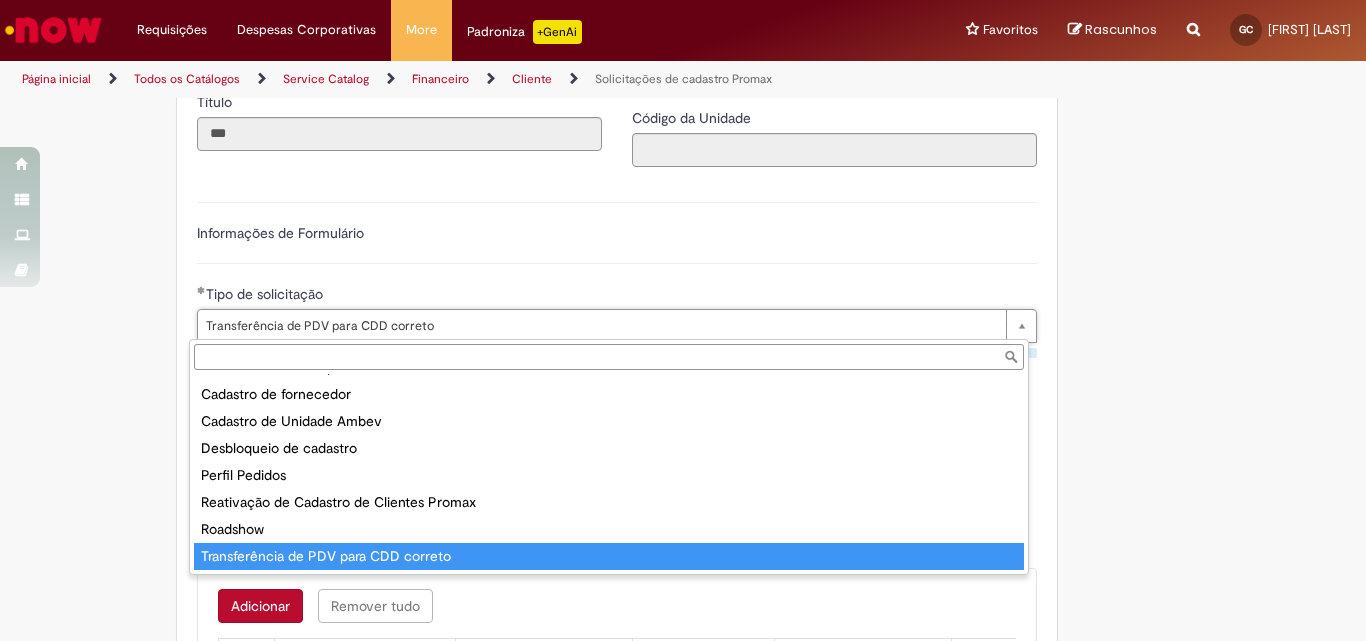 type on "**********" 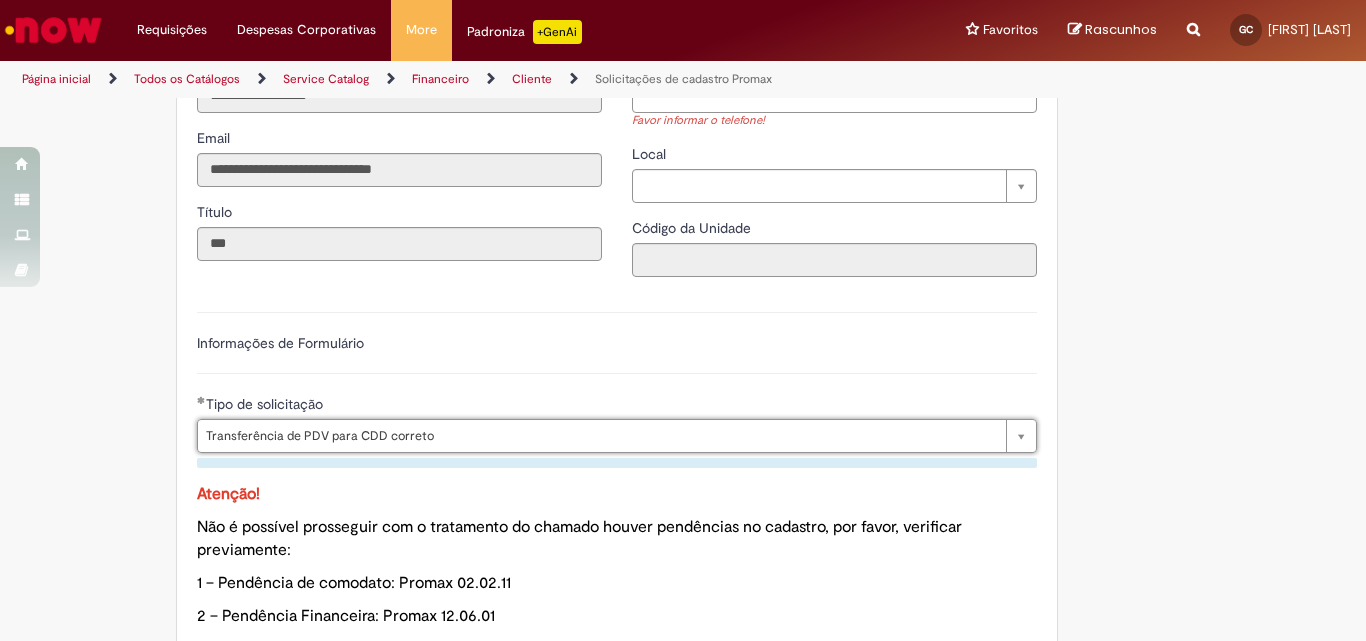 scroll, scrollTop: 400, scrollLeft: 0, axis: vertical 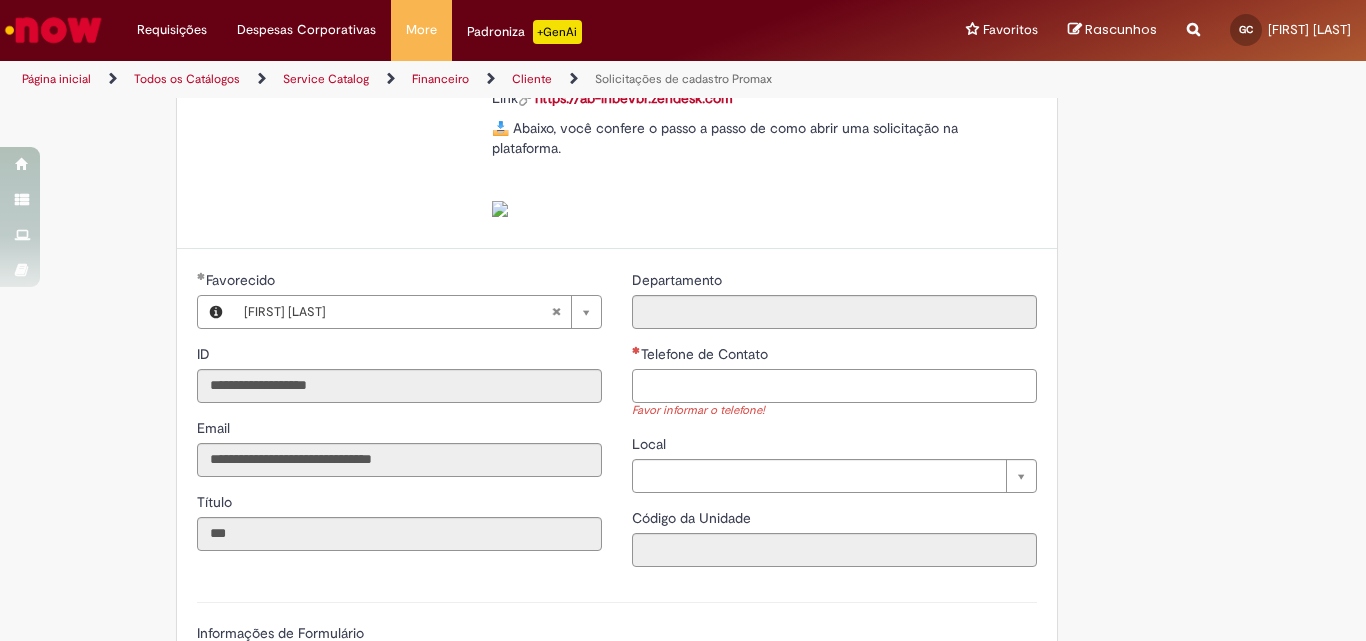 click on "Telefone de Contato" at bounding box center [834, 386] 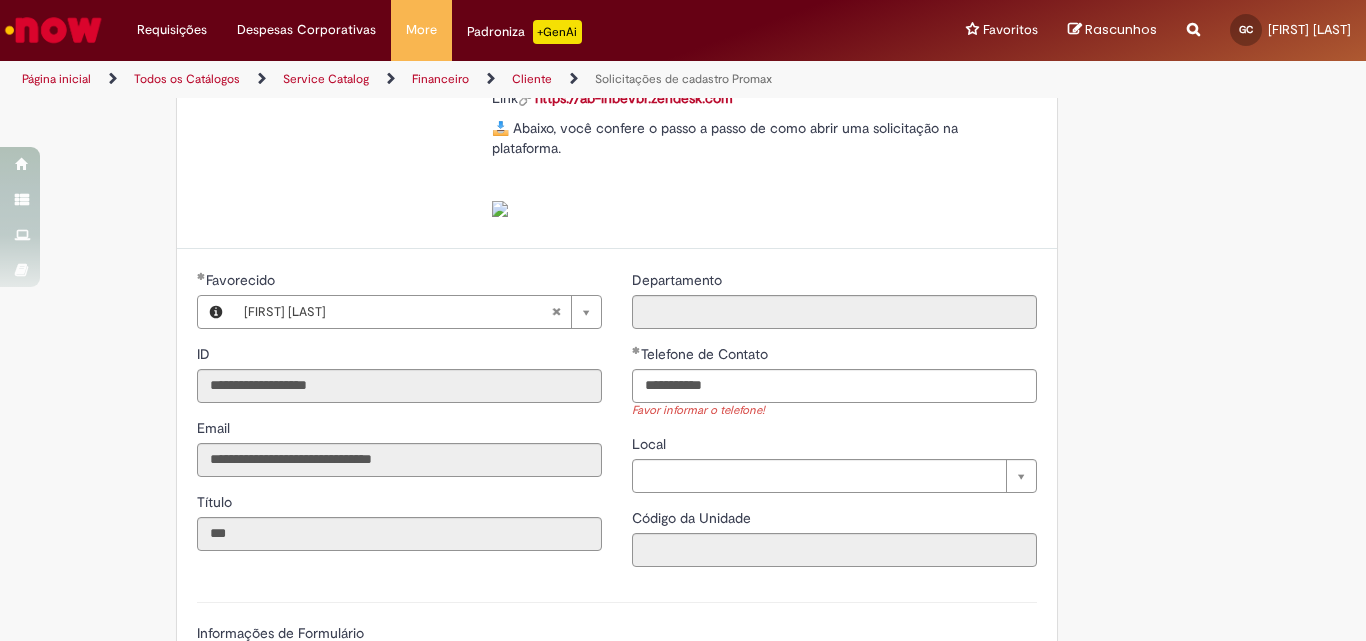 type on "**********" 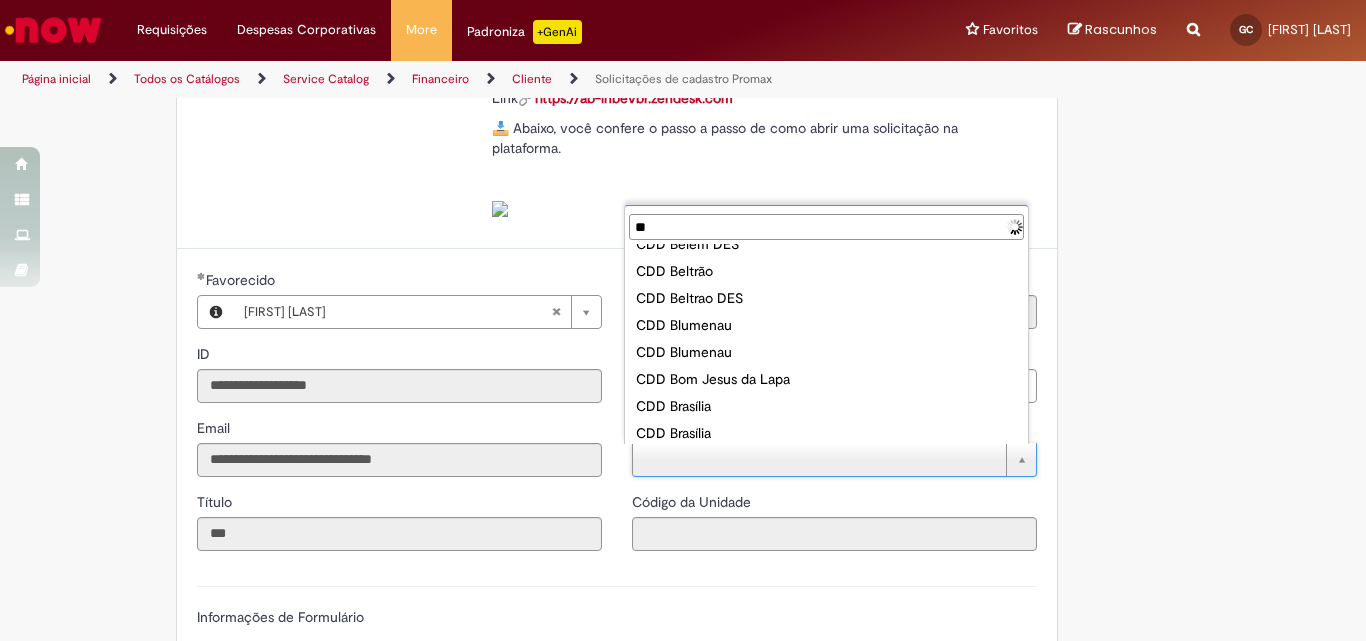 scroll, scrollTop: 0, scrollLeft: 0, axis: both 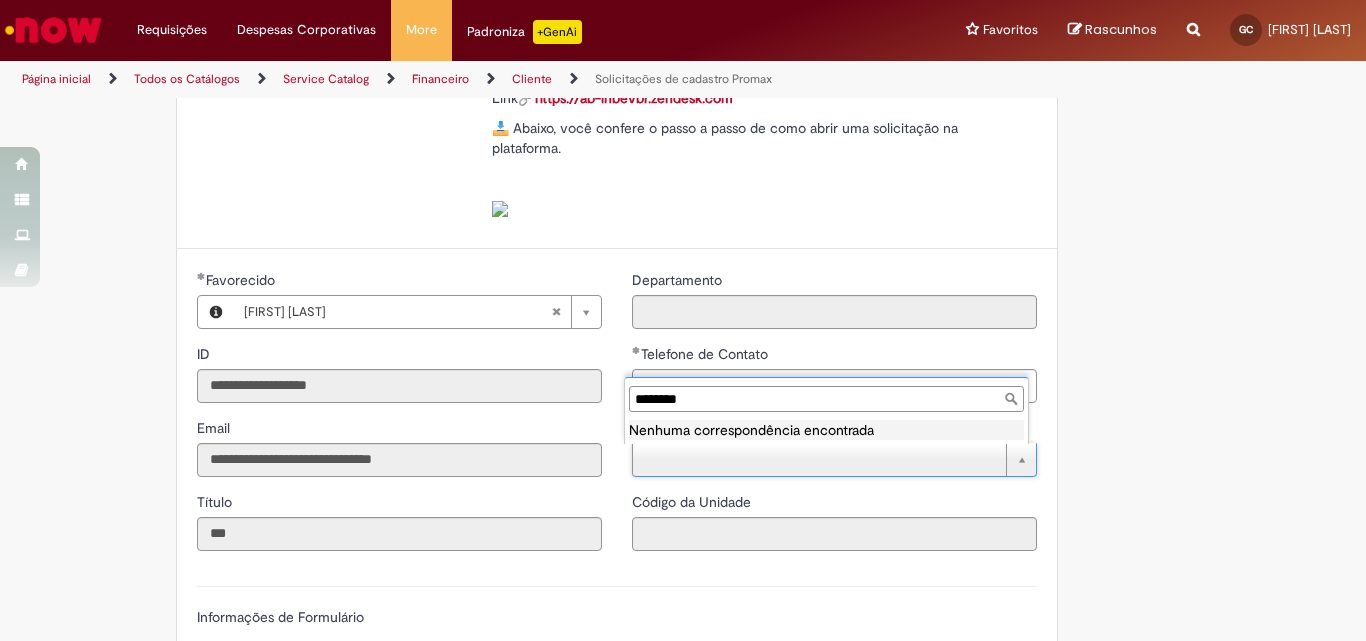 click on "********" at bounding box center [826, 399] 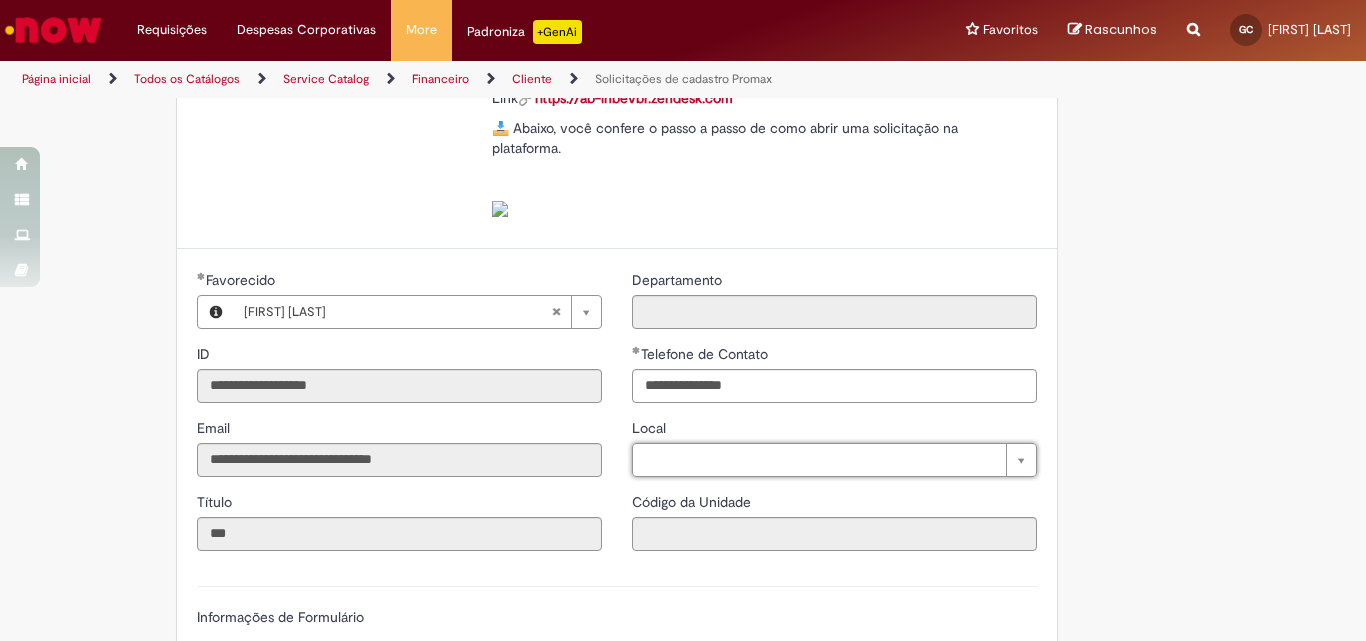 scroll, scrollTop: 900, scrollLeft: 0, axis: vertical 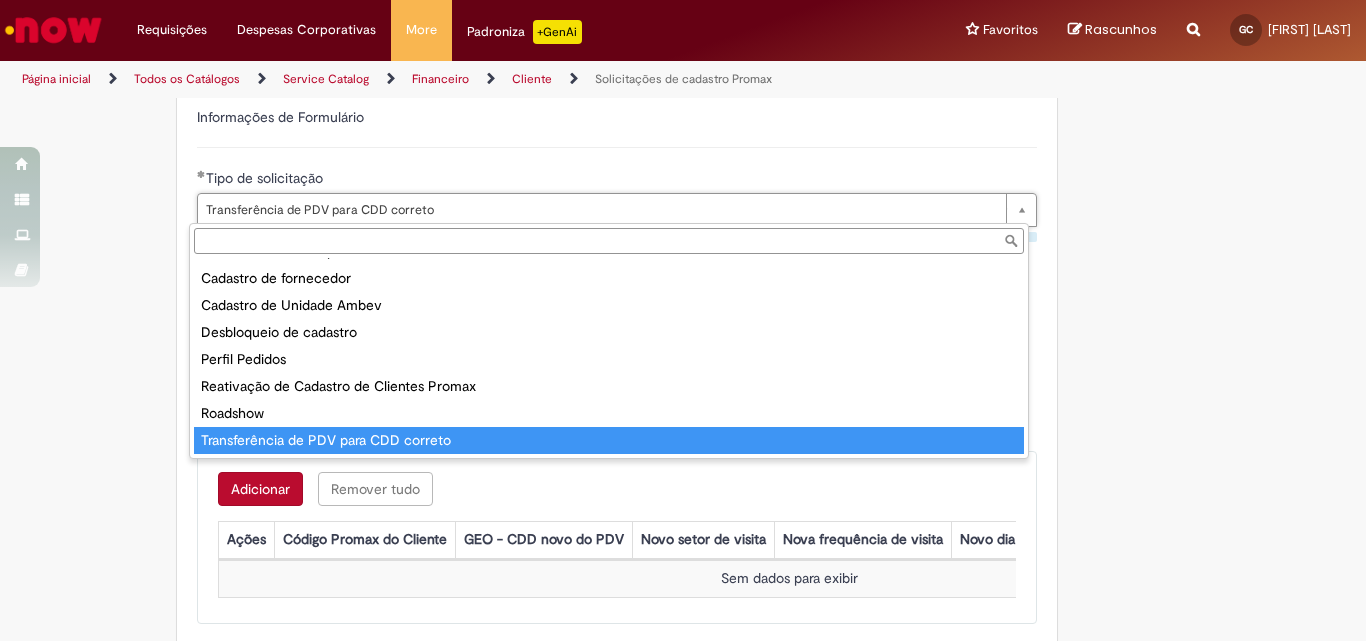 type on "**********" 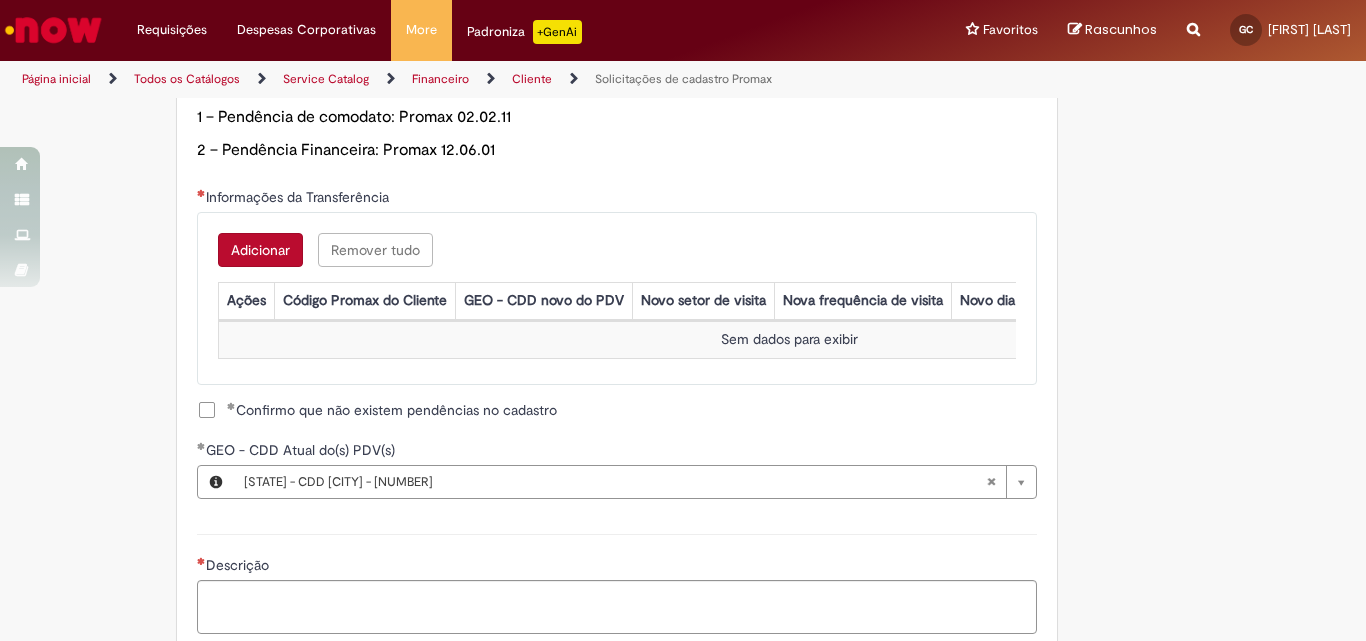 scroll, scrollTop: 1132, scrollLeft: 0, axis: vertical 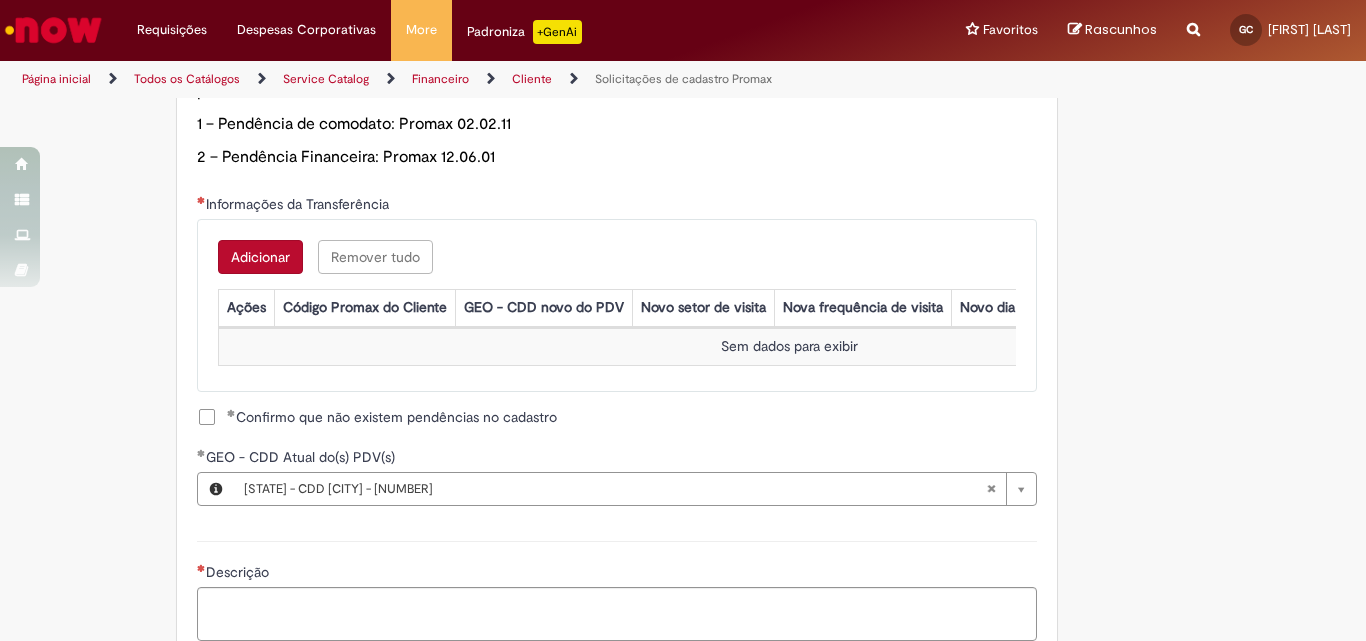 type 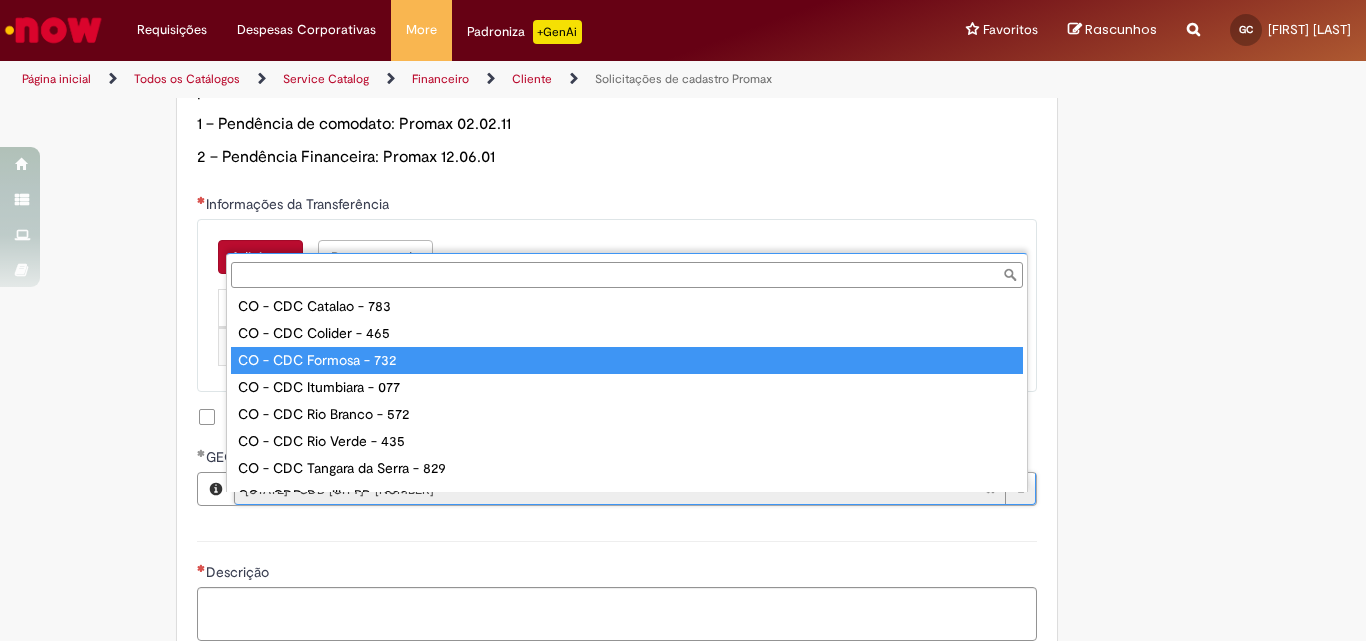 scroll, scrollTop: 216, scrollLeft: 0, axis: vertical 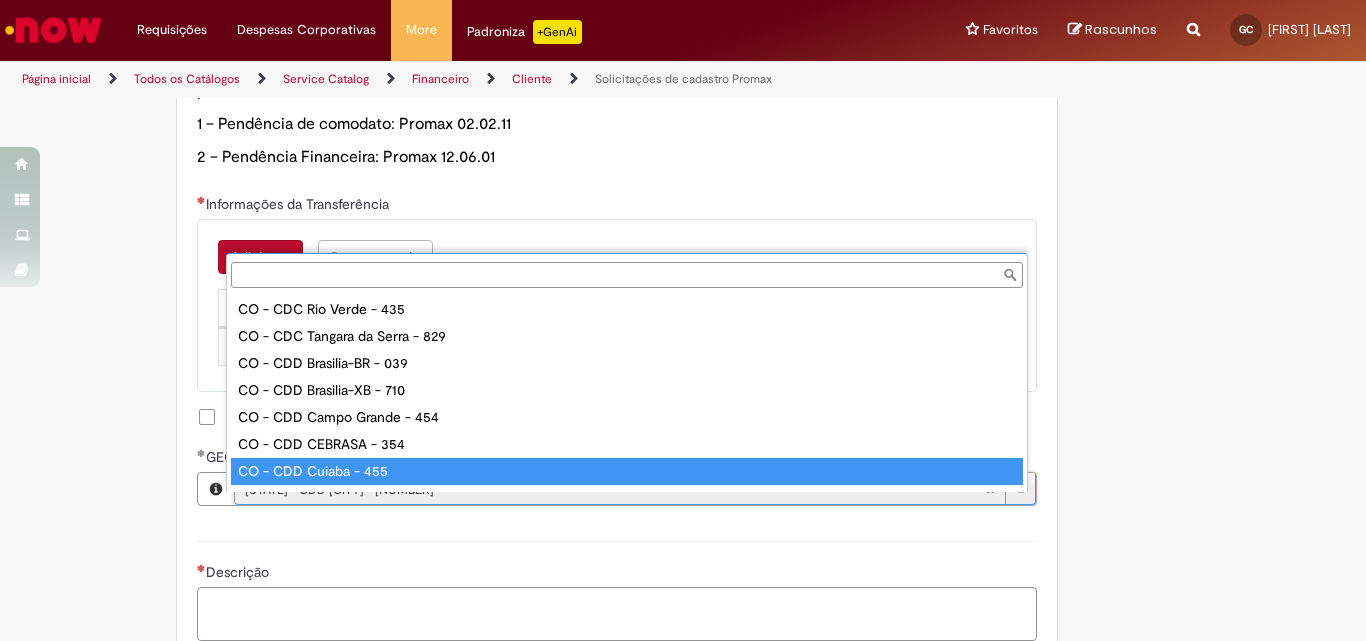 type on "**********" 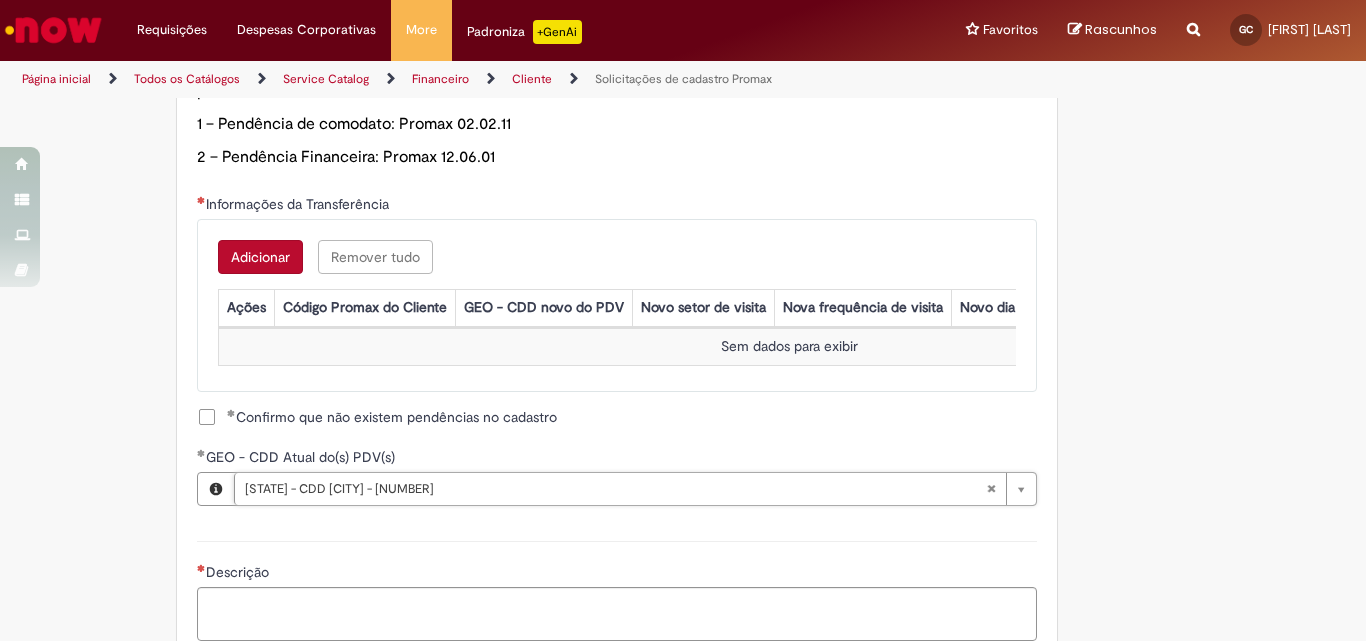 scroll, scrollTop: 0, scrollLeft: 172, axis: horizontal 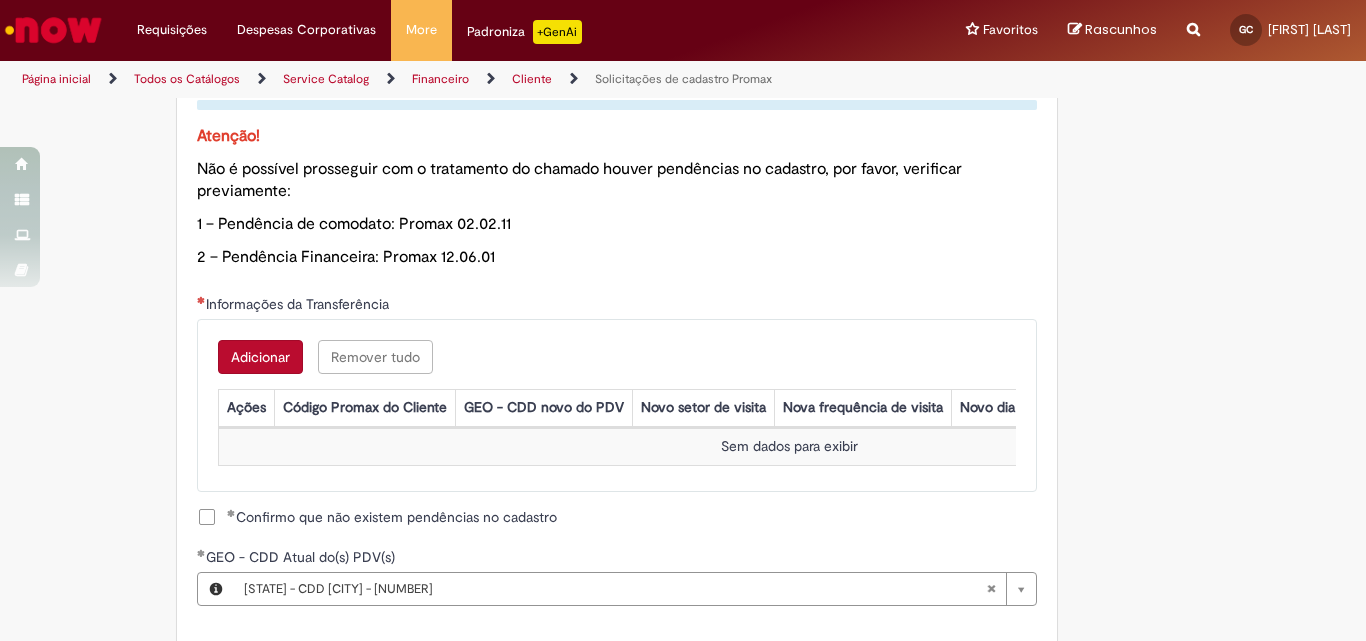click on "Adicionar" at bounding box center (260, 357) 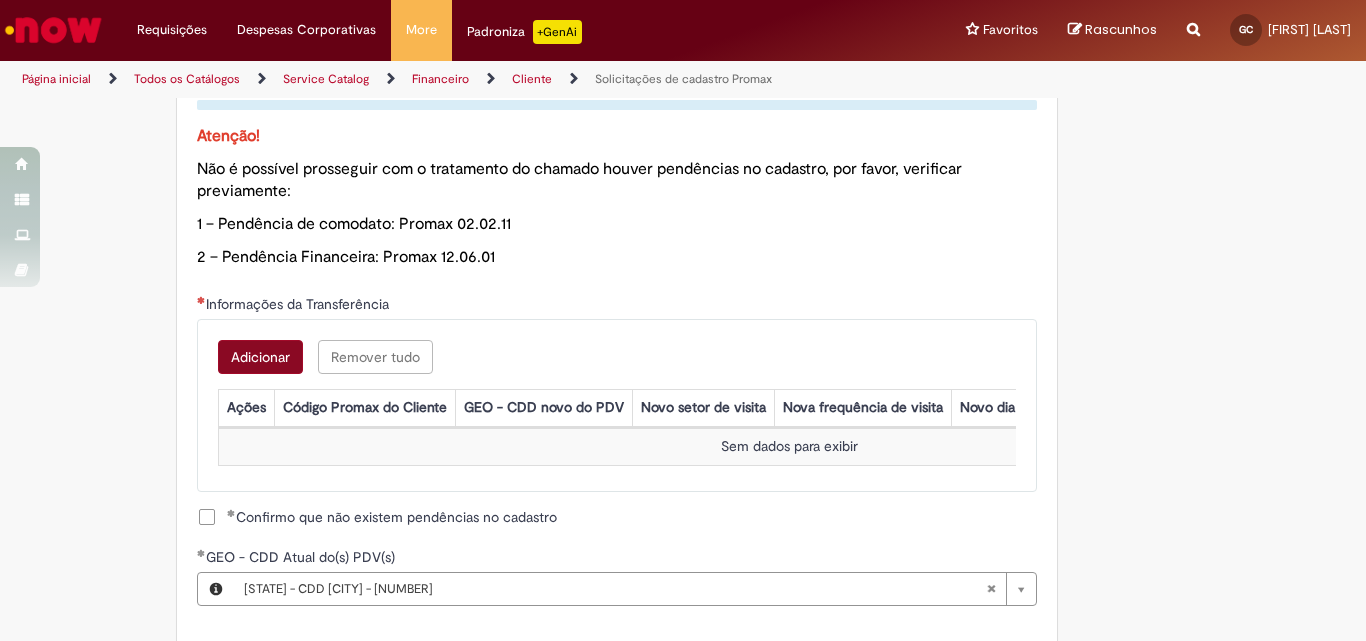 scroll, scrollTop: 0, scrollLeft: 0, axis: both 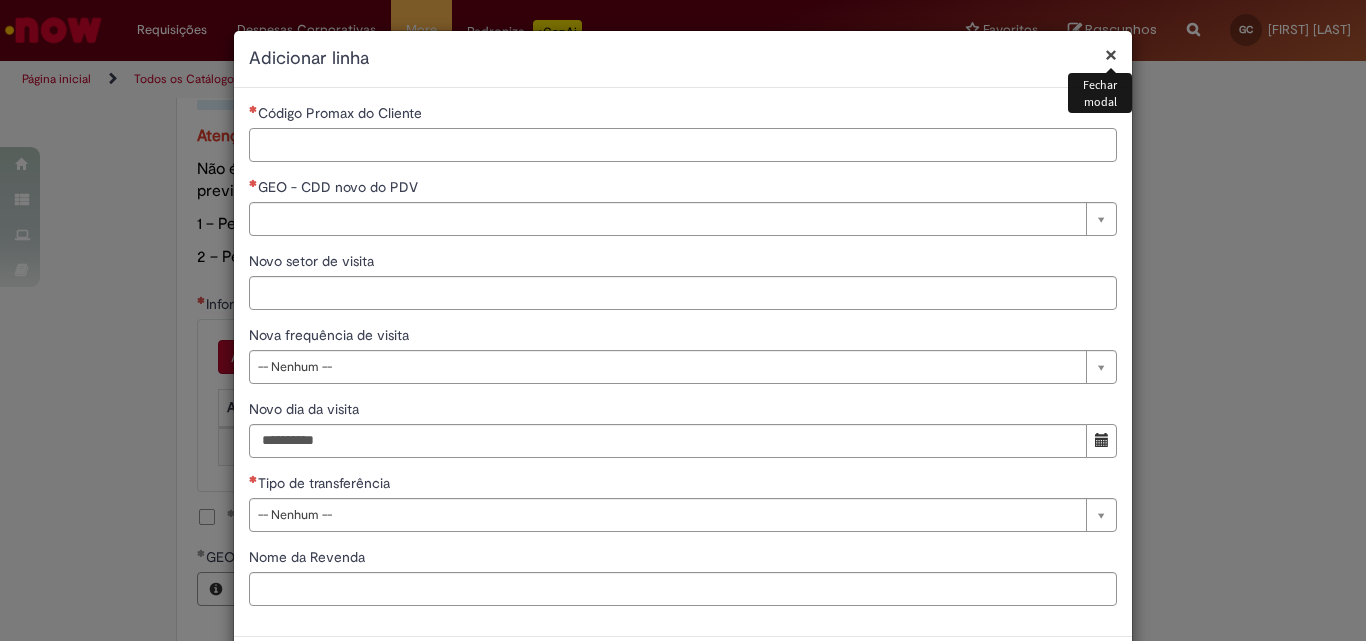 click on "Código Promax do Cliente" at bounding box center [683, 145] 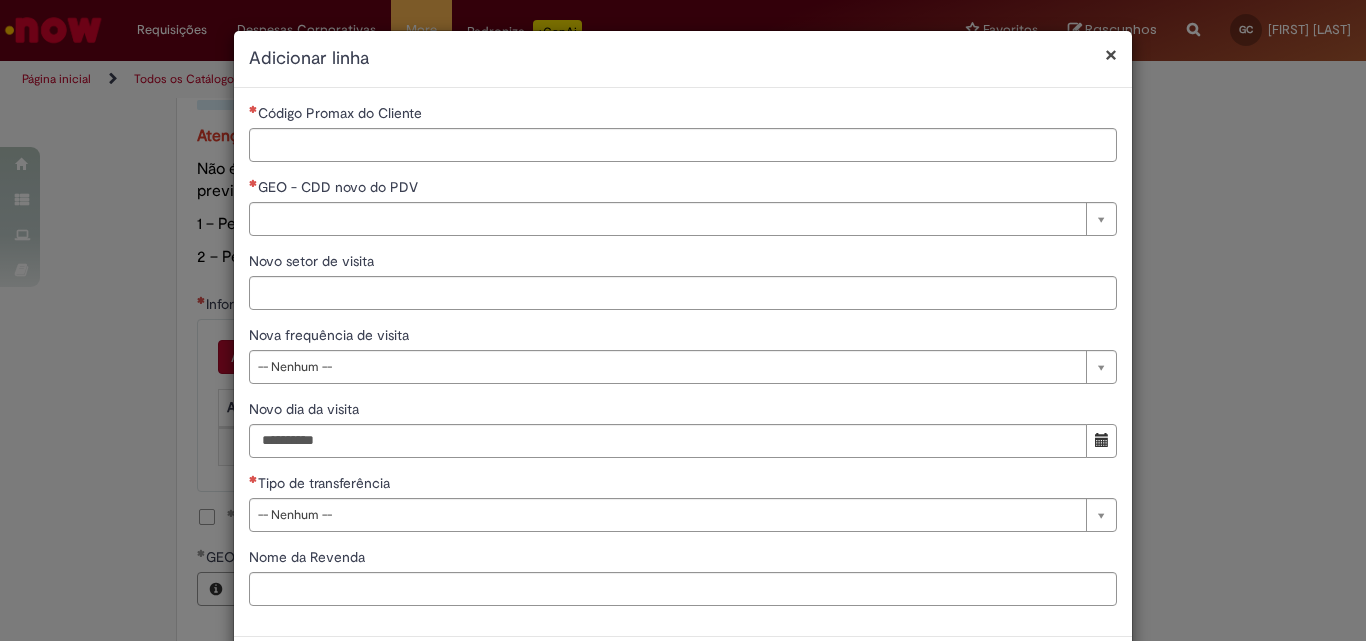 click on "GEO - CDD novo do PDV" at bounding box center [683, 189] 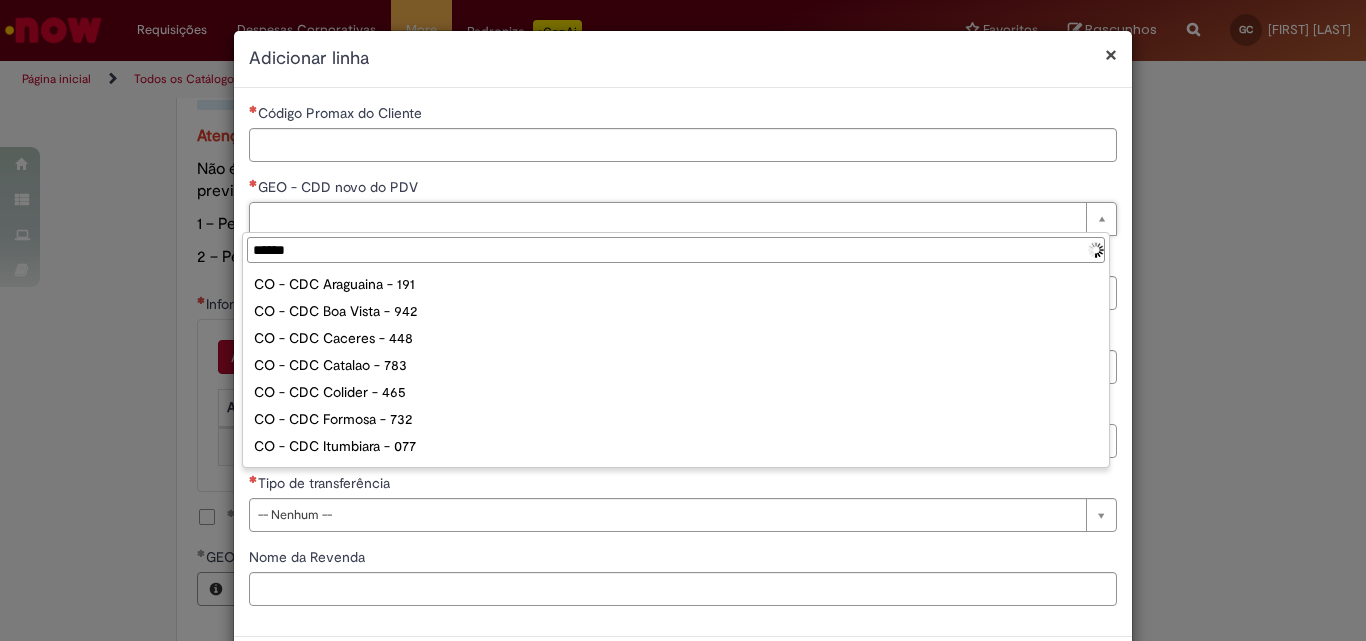 type on "*******" 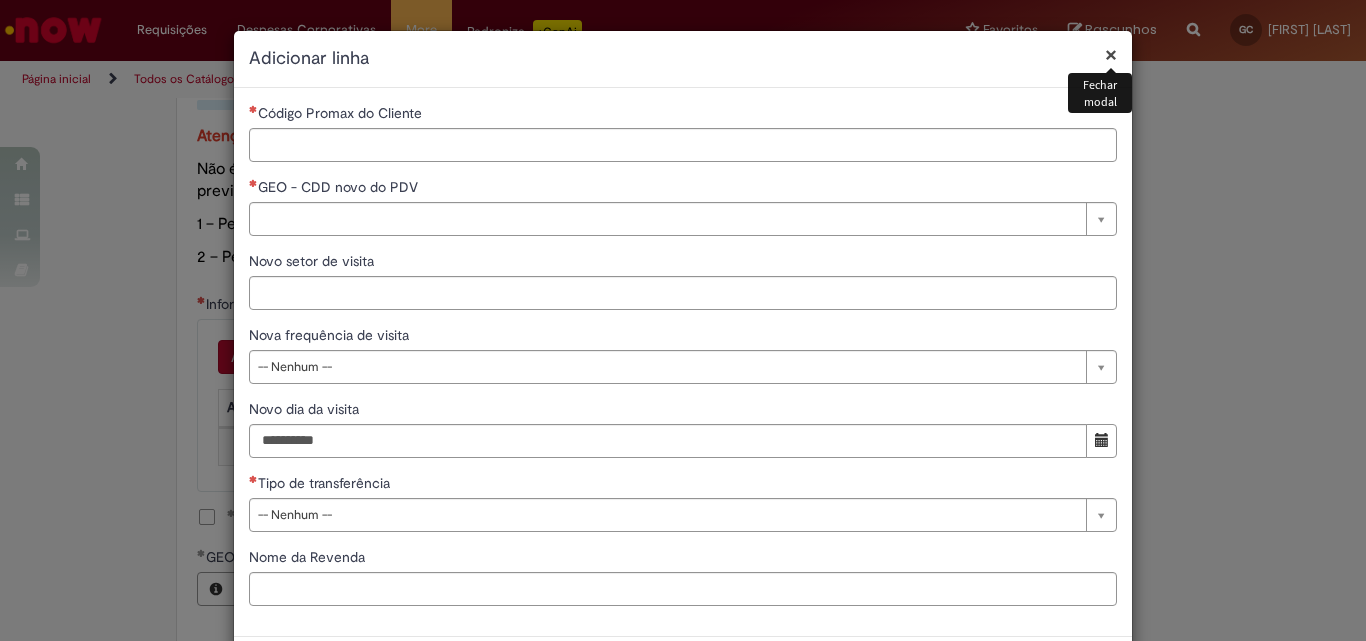 click on "×" at bounding box center [1111, 54] 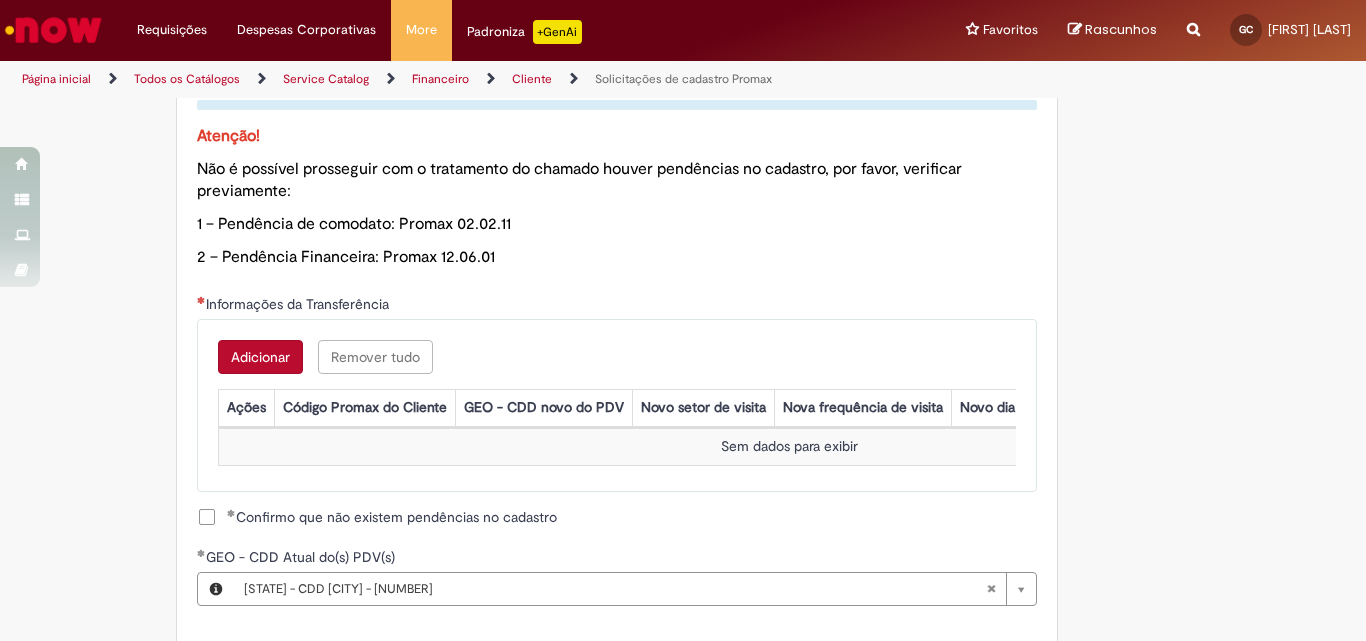 click at bounding box center (683, 320) 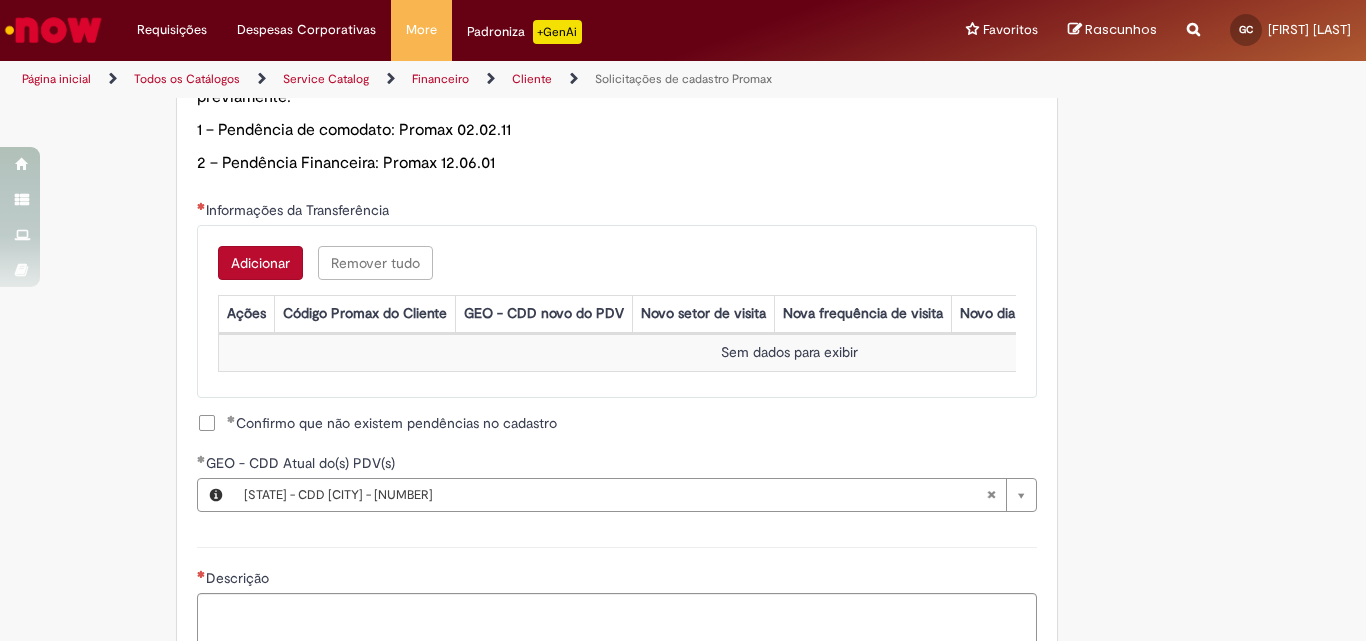scroll, scrollTop: 1232, scrollLeft: 0, axis: vertical 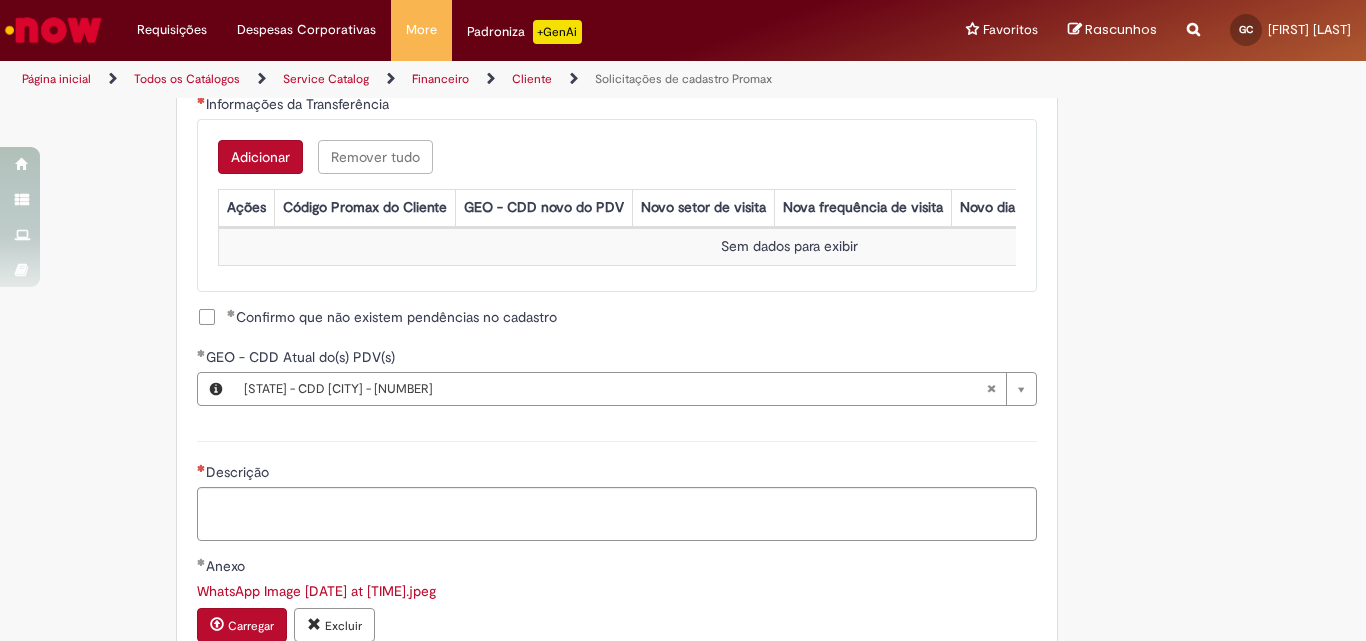click on "Adicionar" at bounding box center [260, 157] 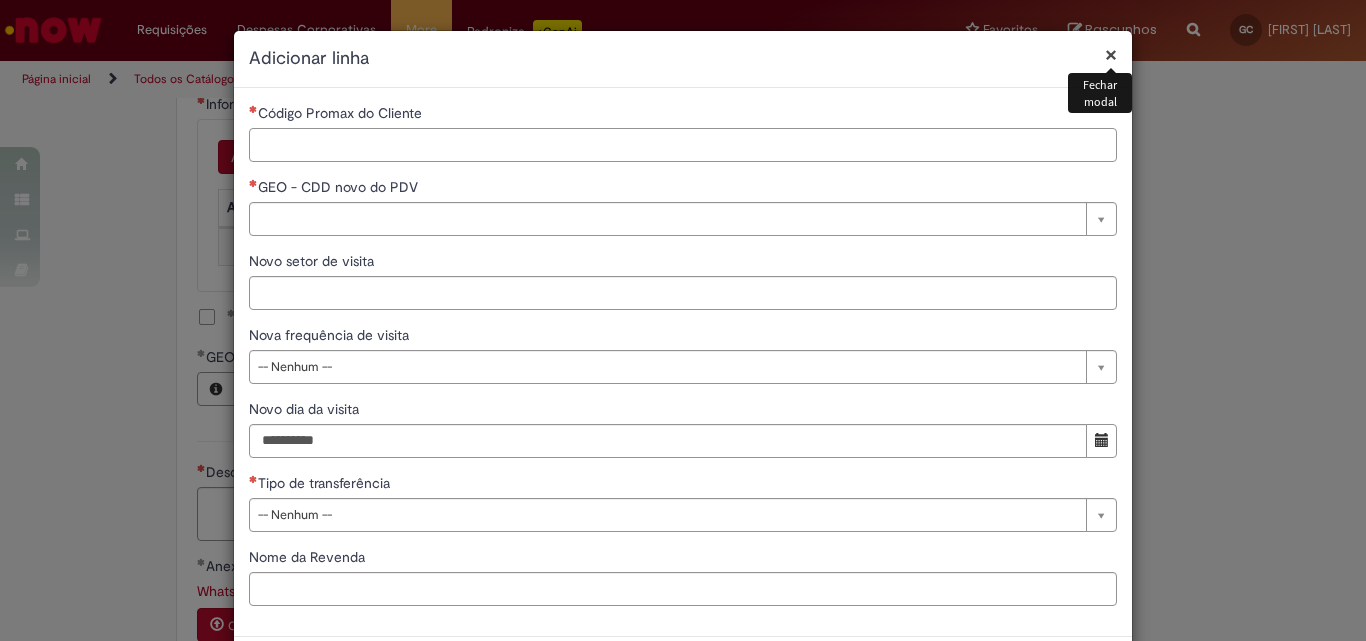 click on "Código Promax do Cliente" at bounding box center [683, 145] 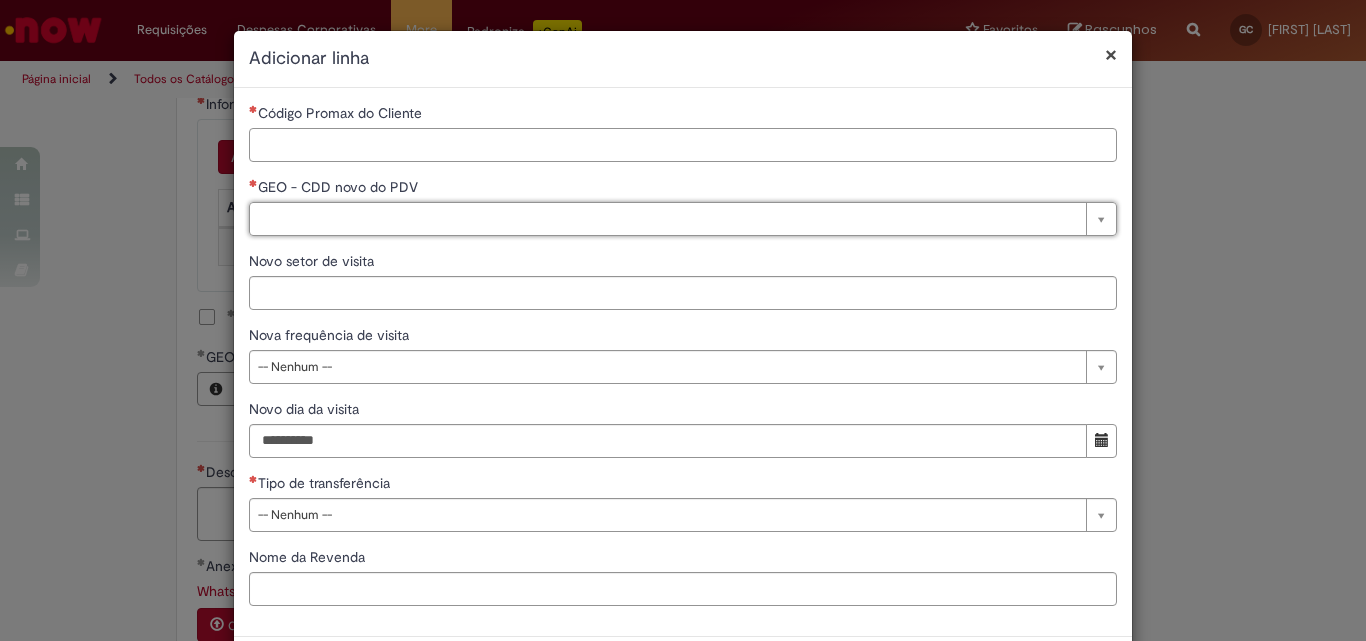 click on "Código Promax do Cliente" at bounding box center [683, 145] 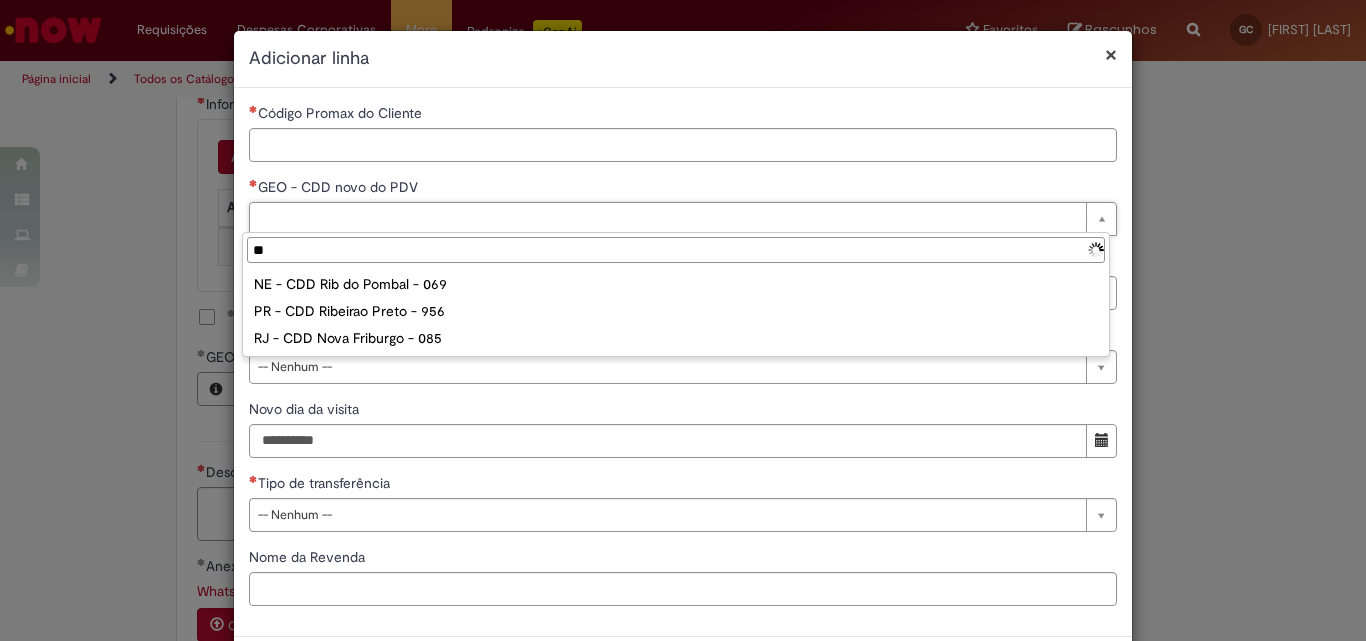 type on "*" 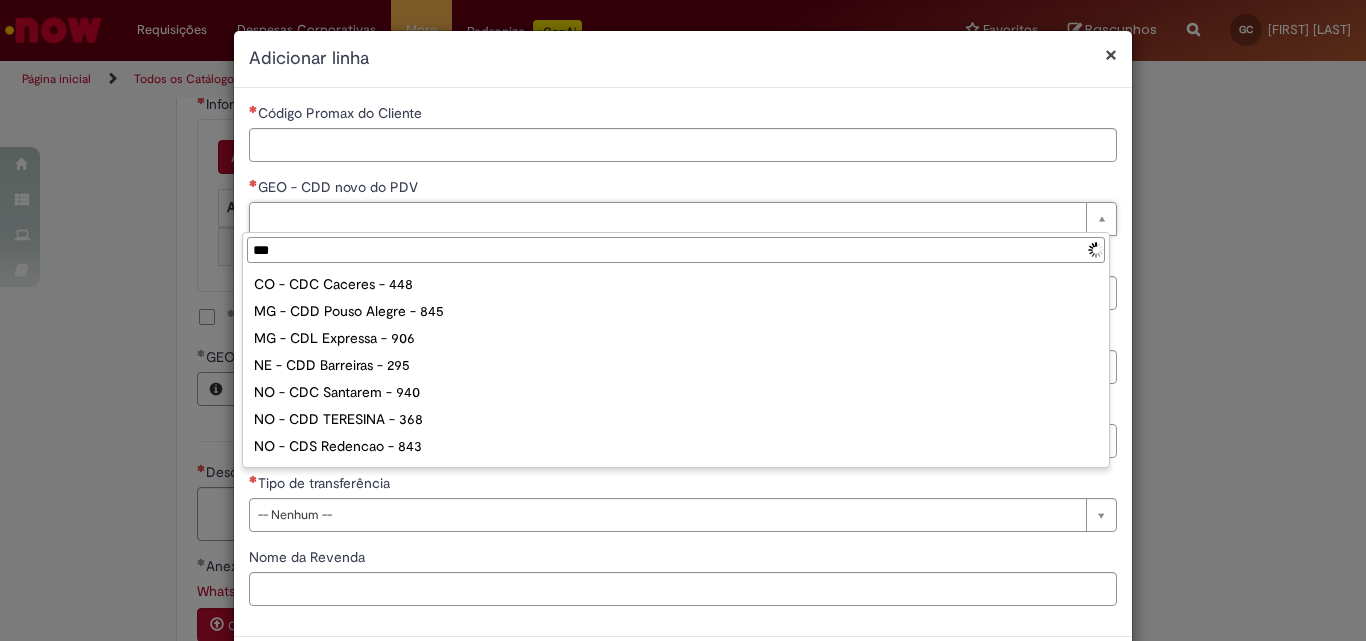 type on "****" 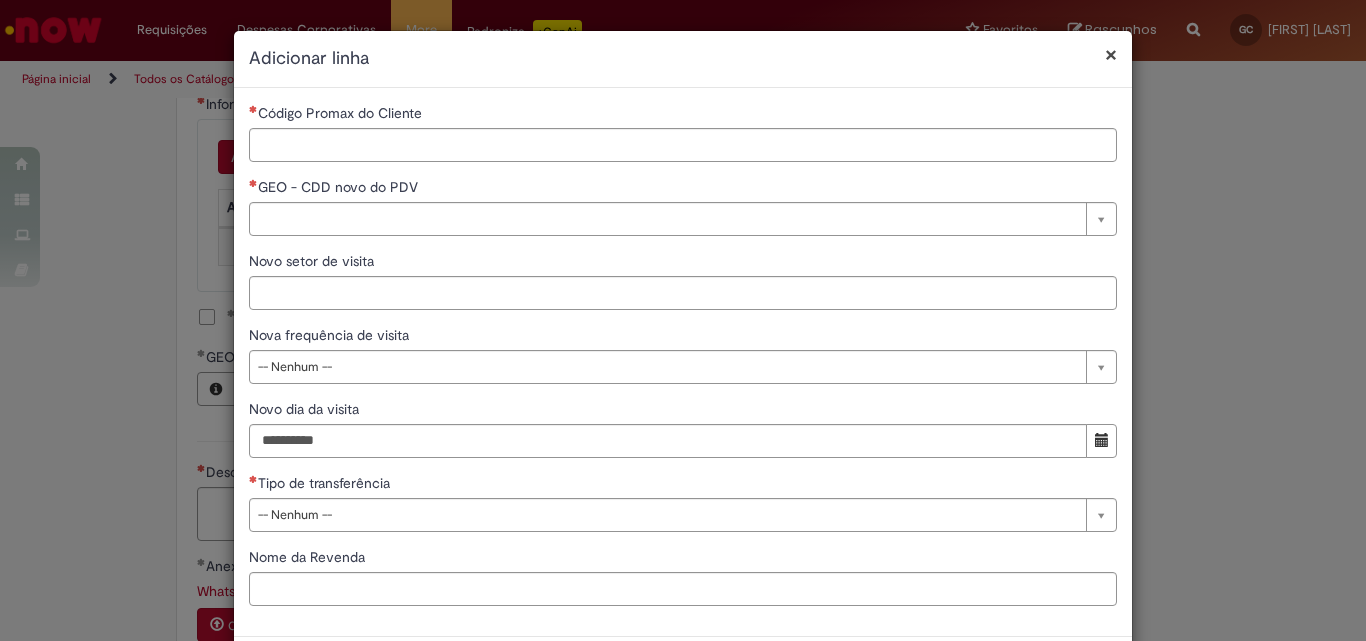 drag, startPoint x: 906, startPoint y: 550, endPoint x: 1123, endPoint y: 522, distance: 218.799 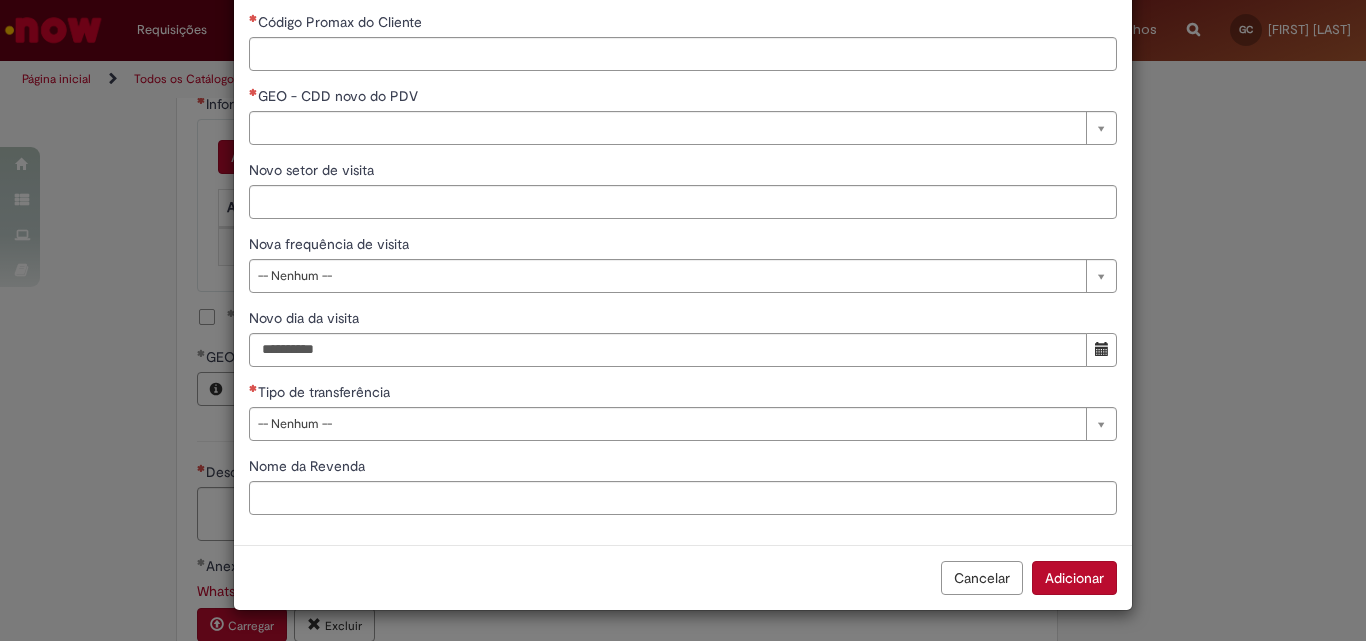 scroll, scrollTop: 0, scrollLeft: 0, axis: both 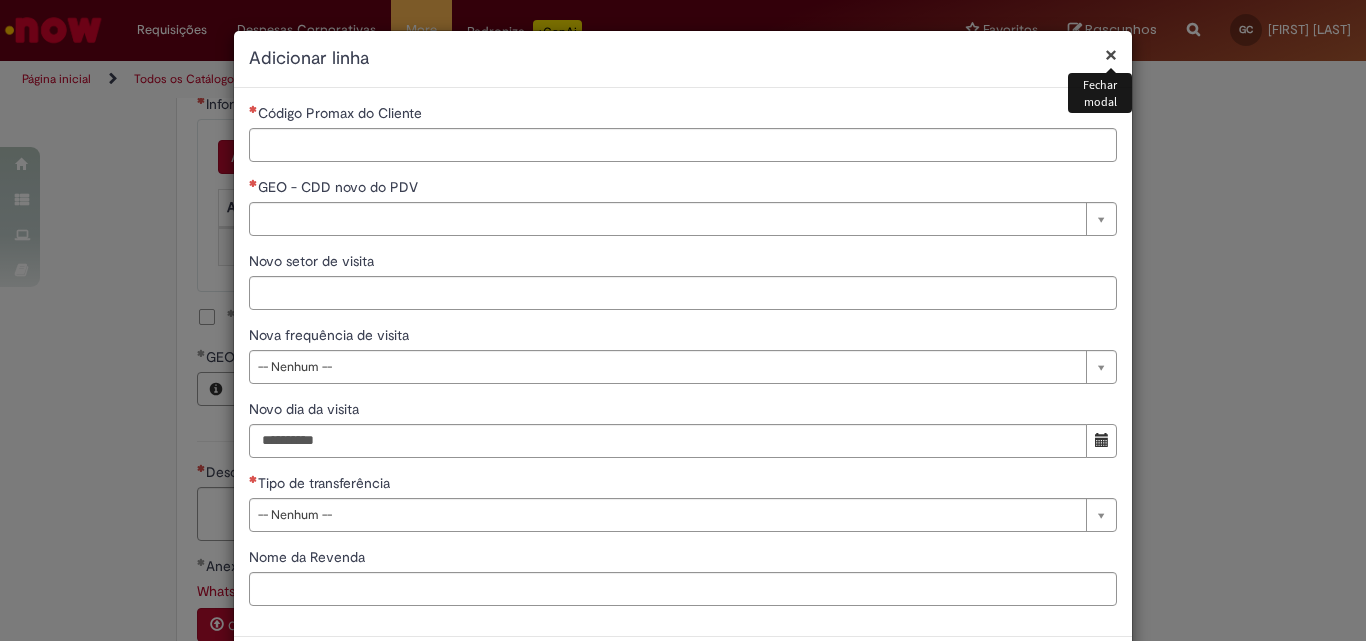click on "×" at bounding box center (1111, 54) 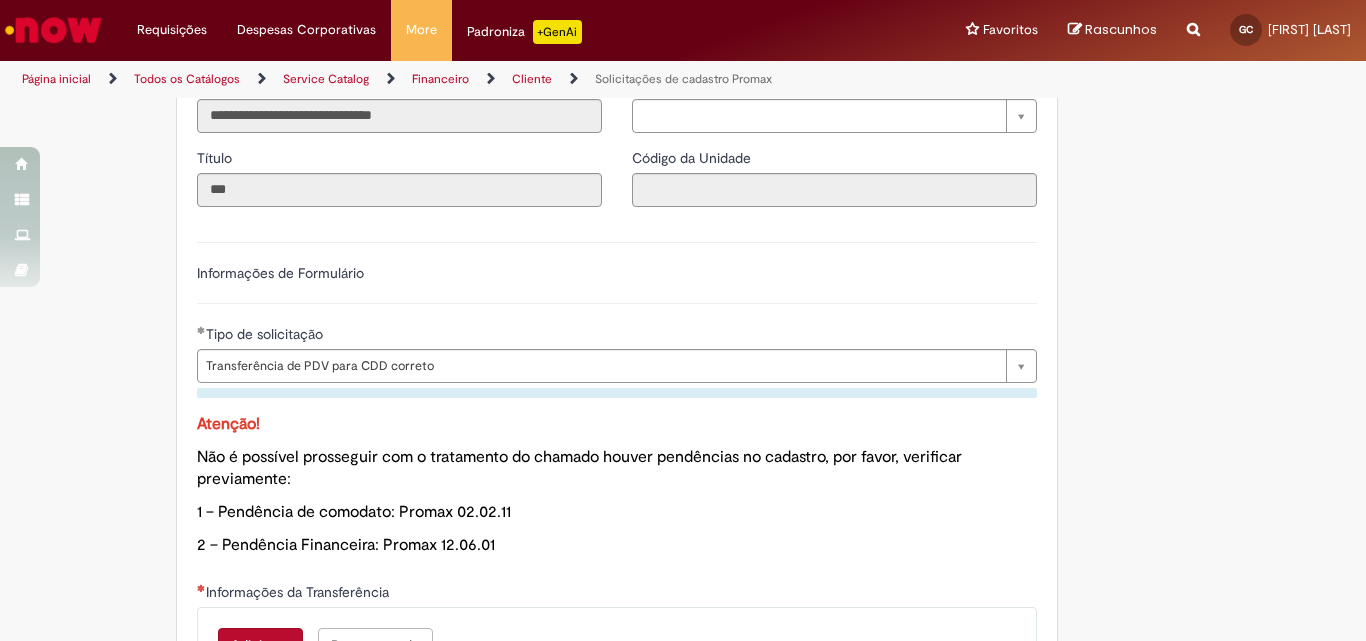 scroll, scrollTop: 732, scrollLeft: 0, axis: vertical 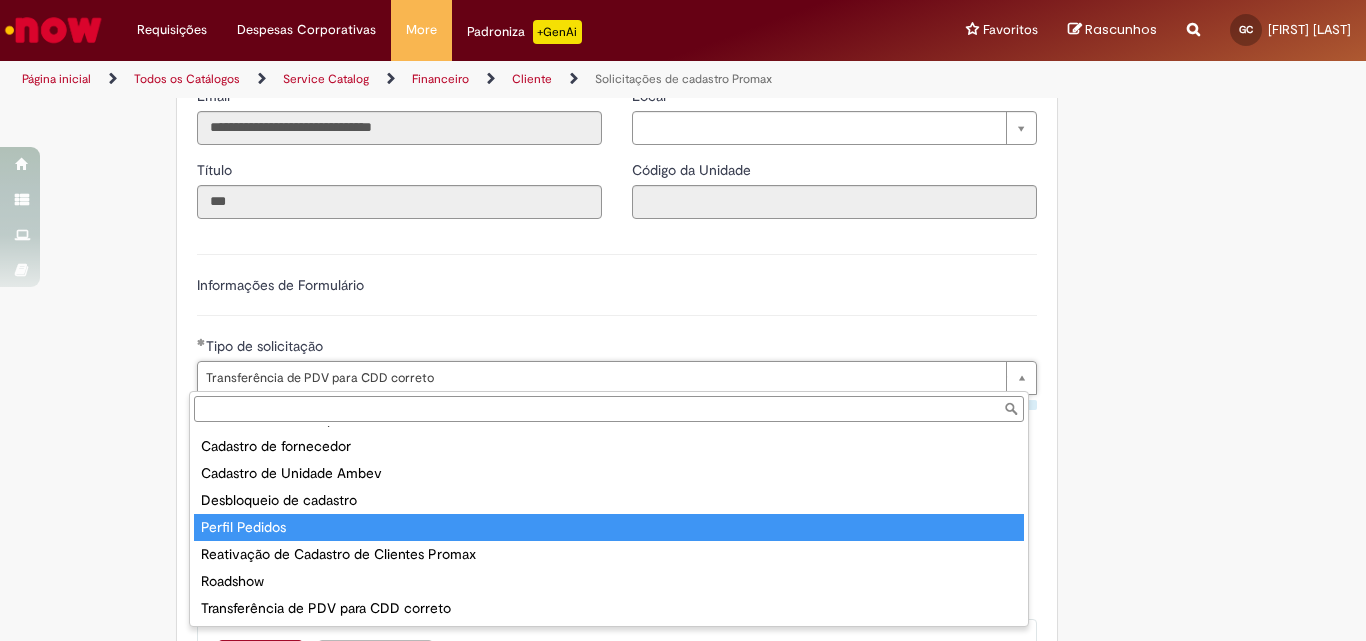 type on "**********" 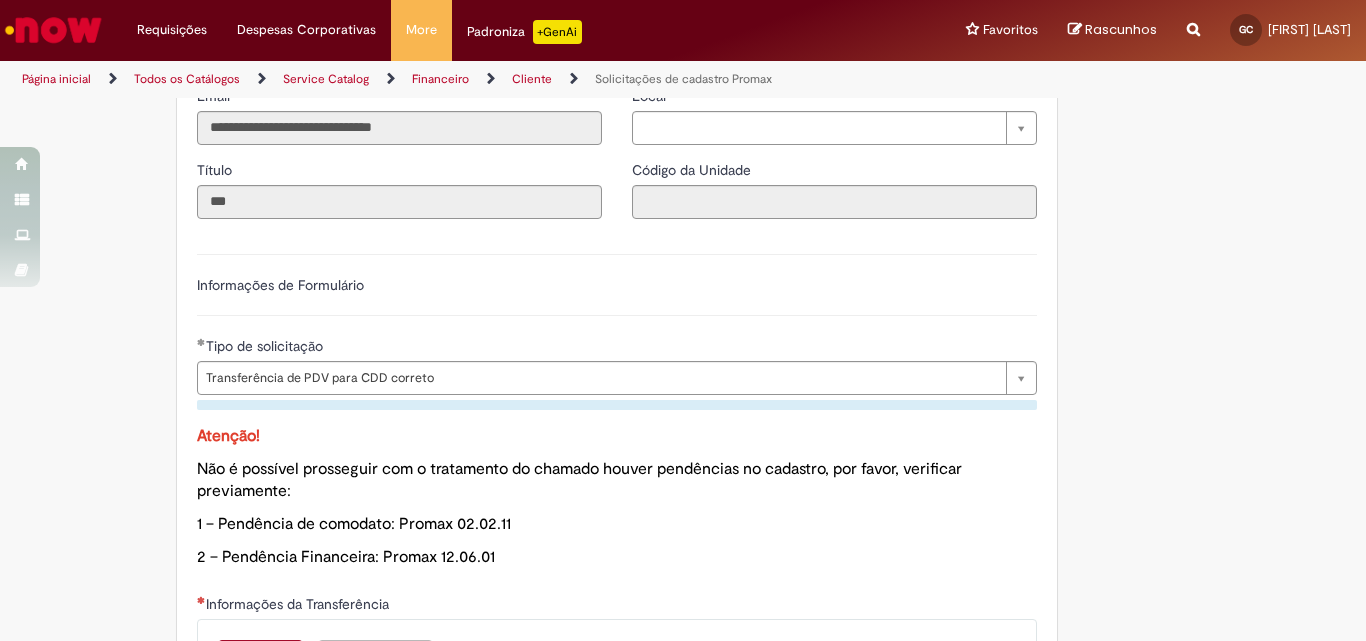 scroll, scrollTop: 0, scrollLeft: 0, axis: both 